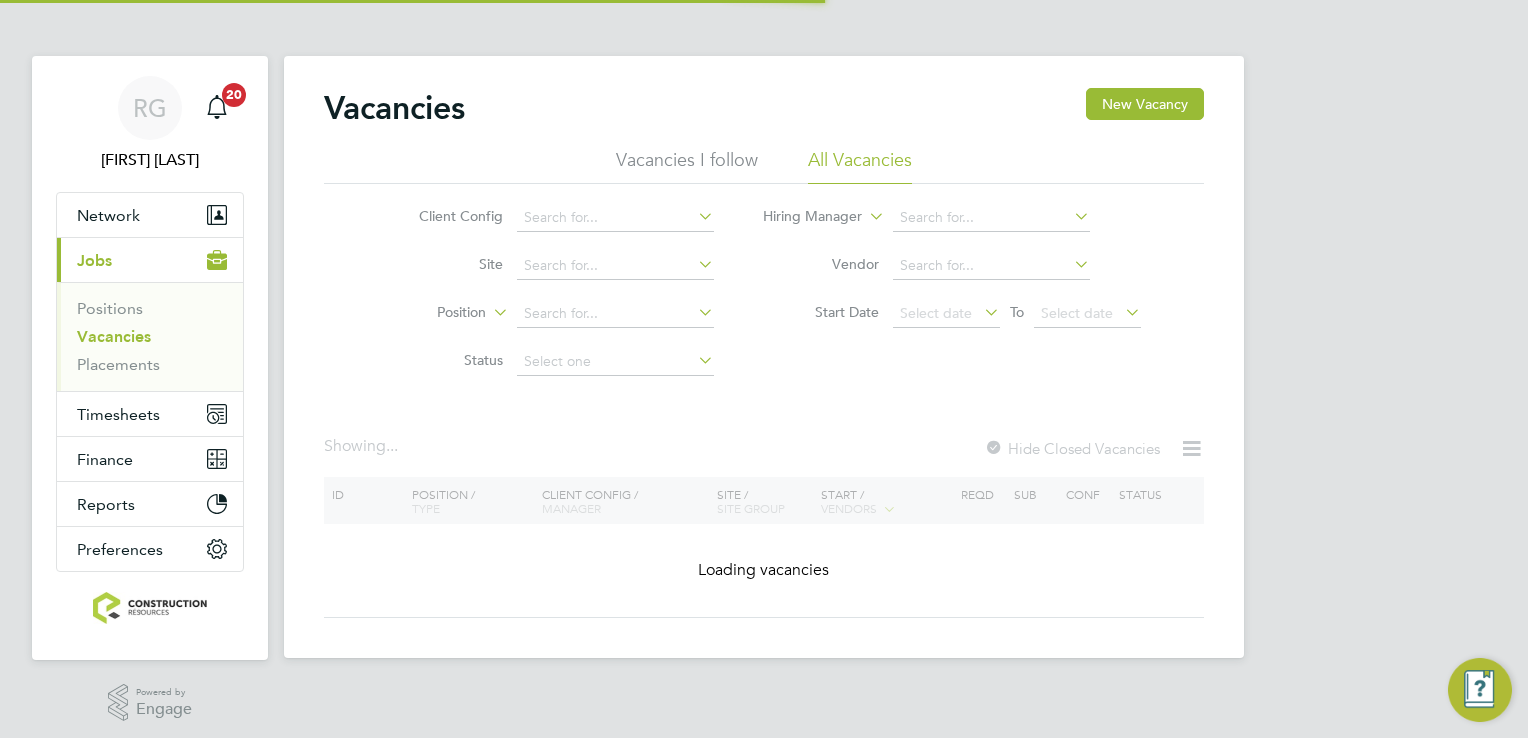 scroll, scrollTop: 0, scrollLeft: 0, axis: both 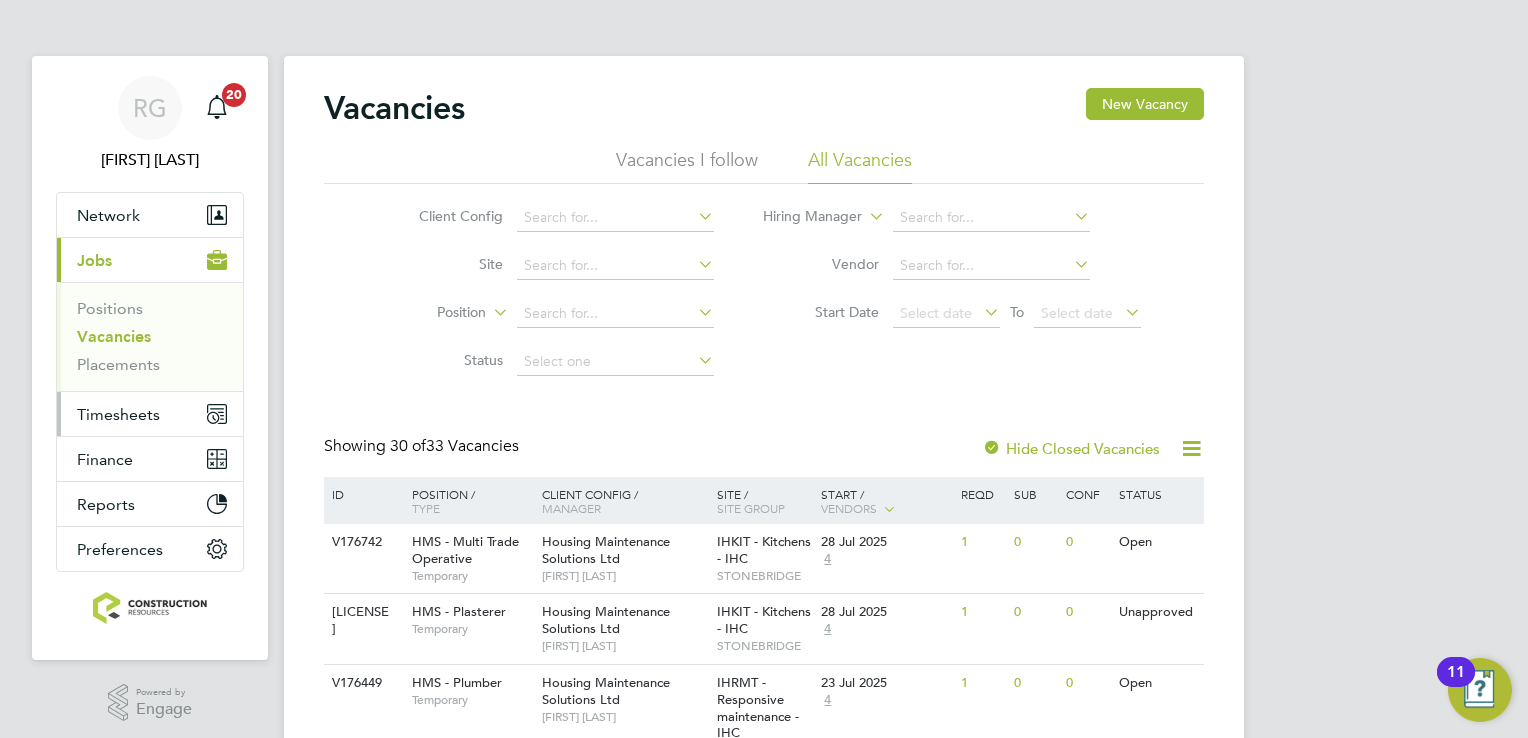 click on "Timesheets" at bounding box center (118, 414) 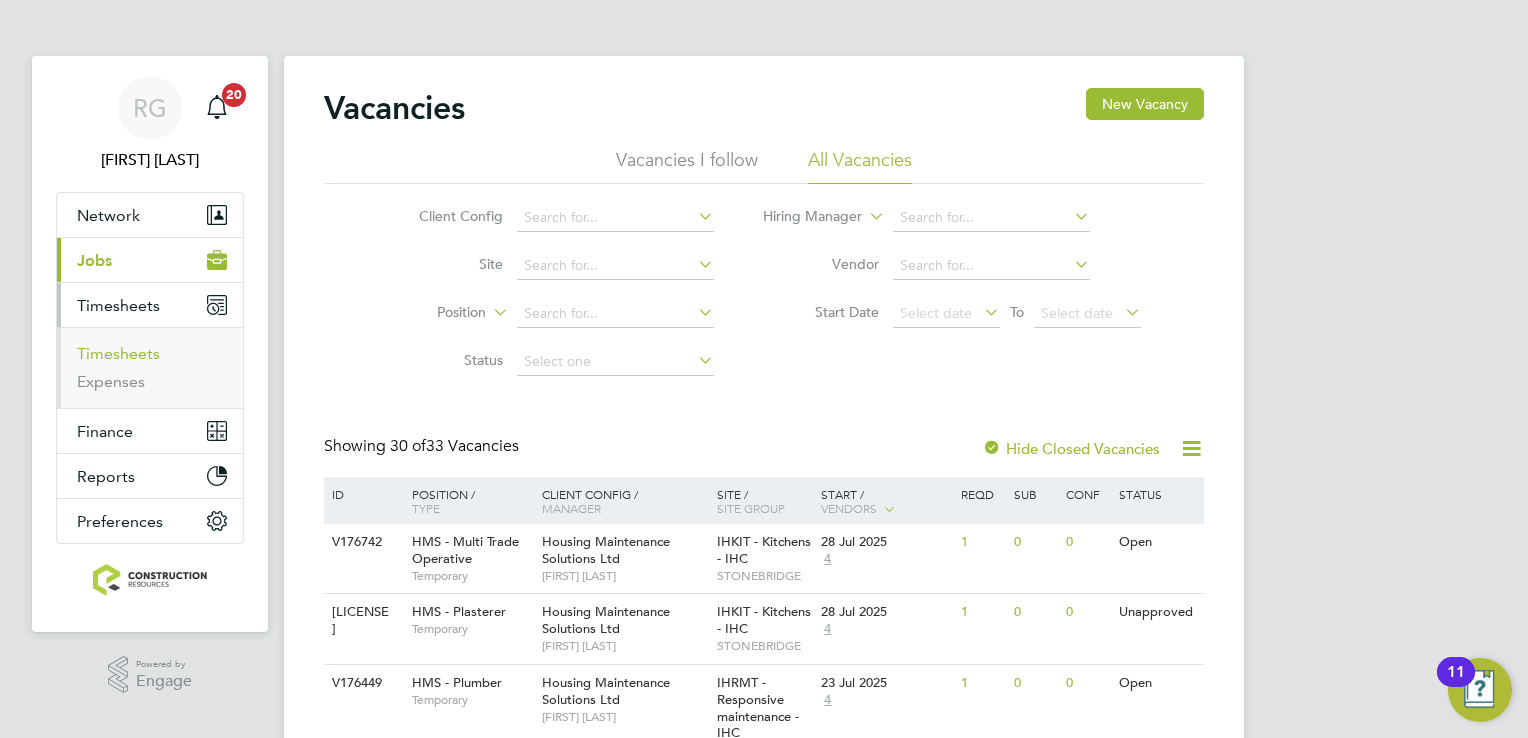 click on "Timesheets" at bounding box center (118, 353) 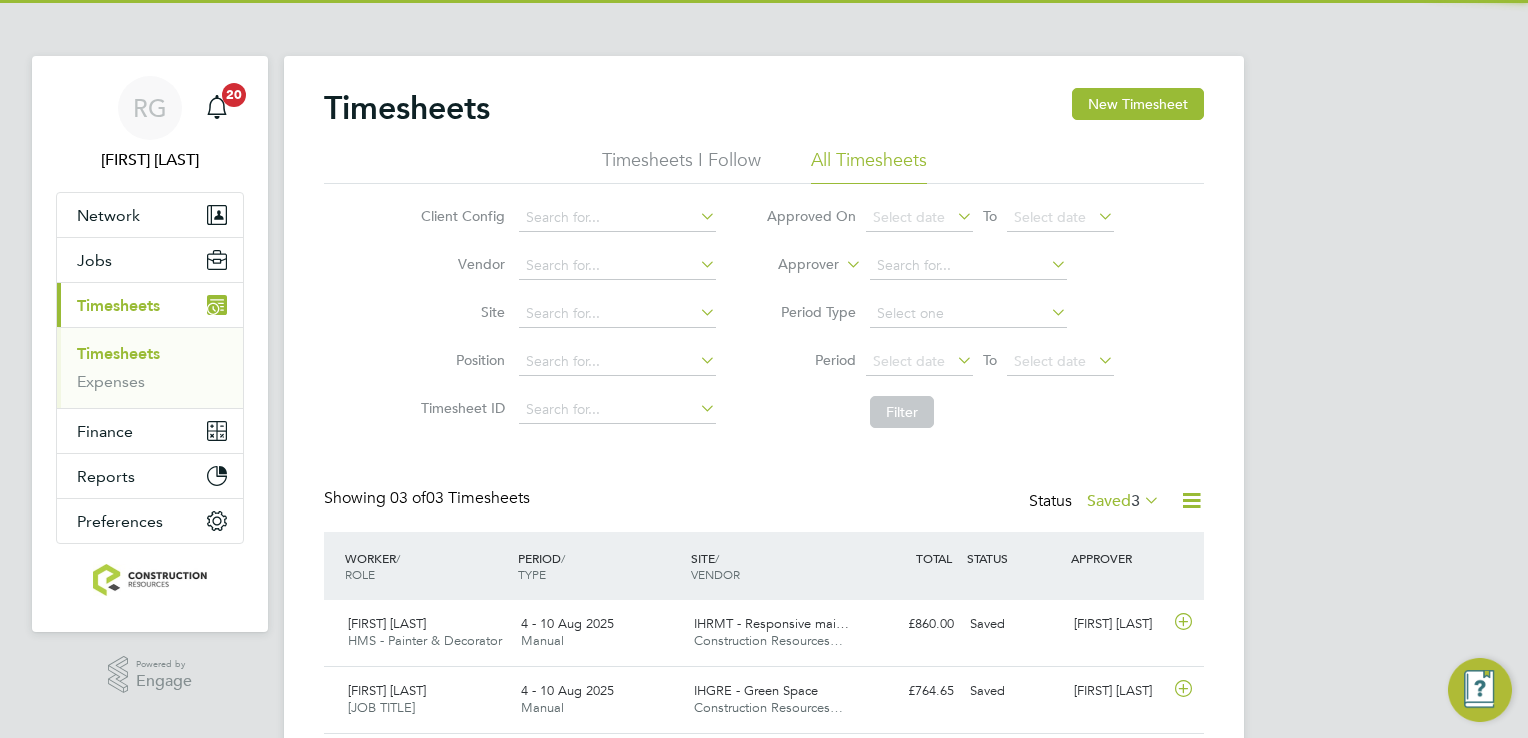 scroll, scrollTop: 9, scrollLeft: 10, axis: both 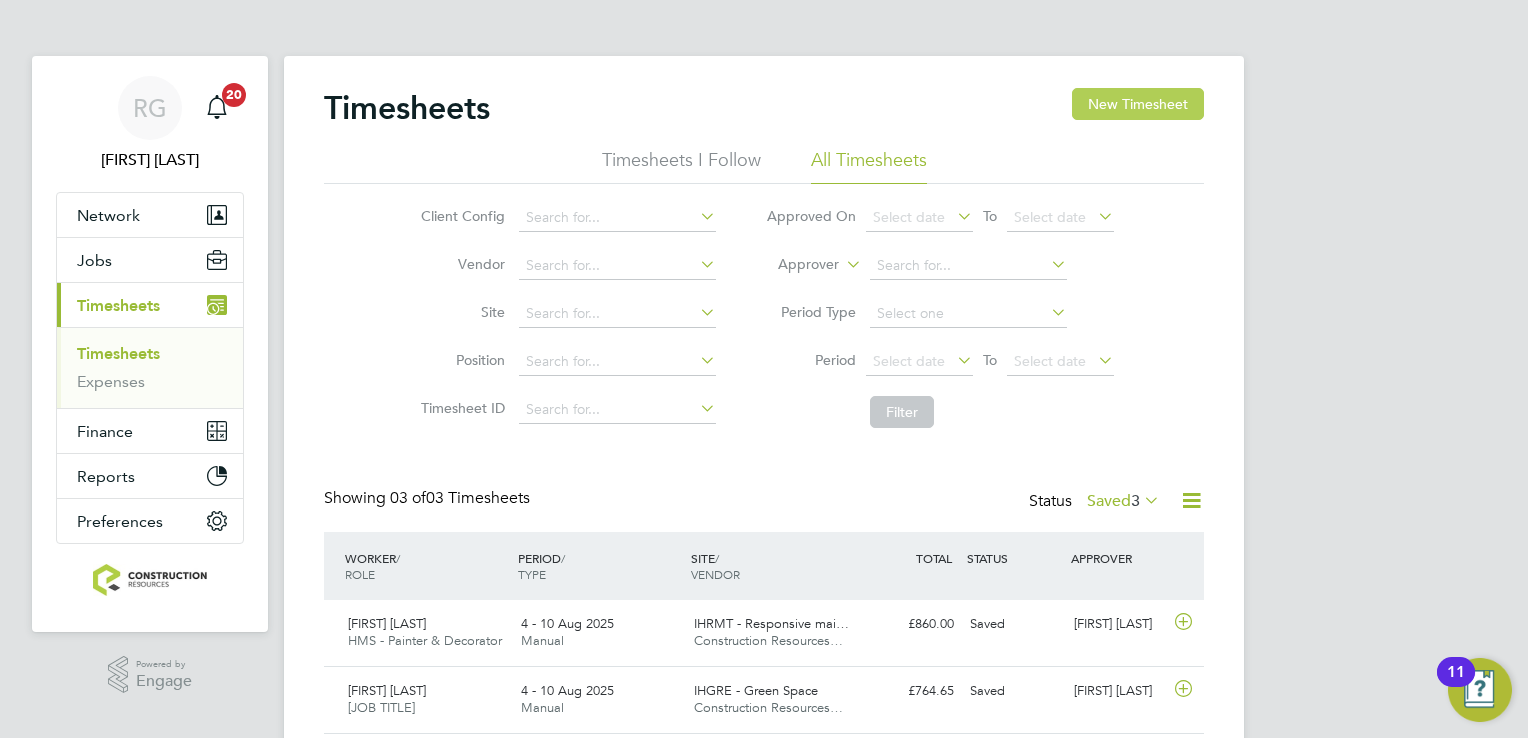 click on "New Timesheet" 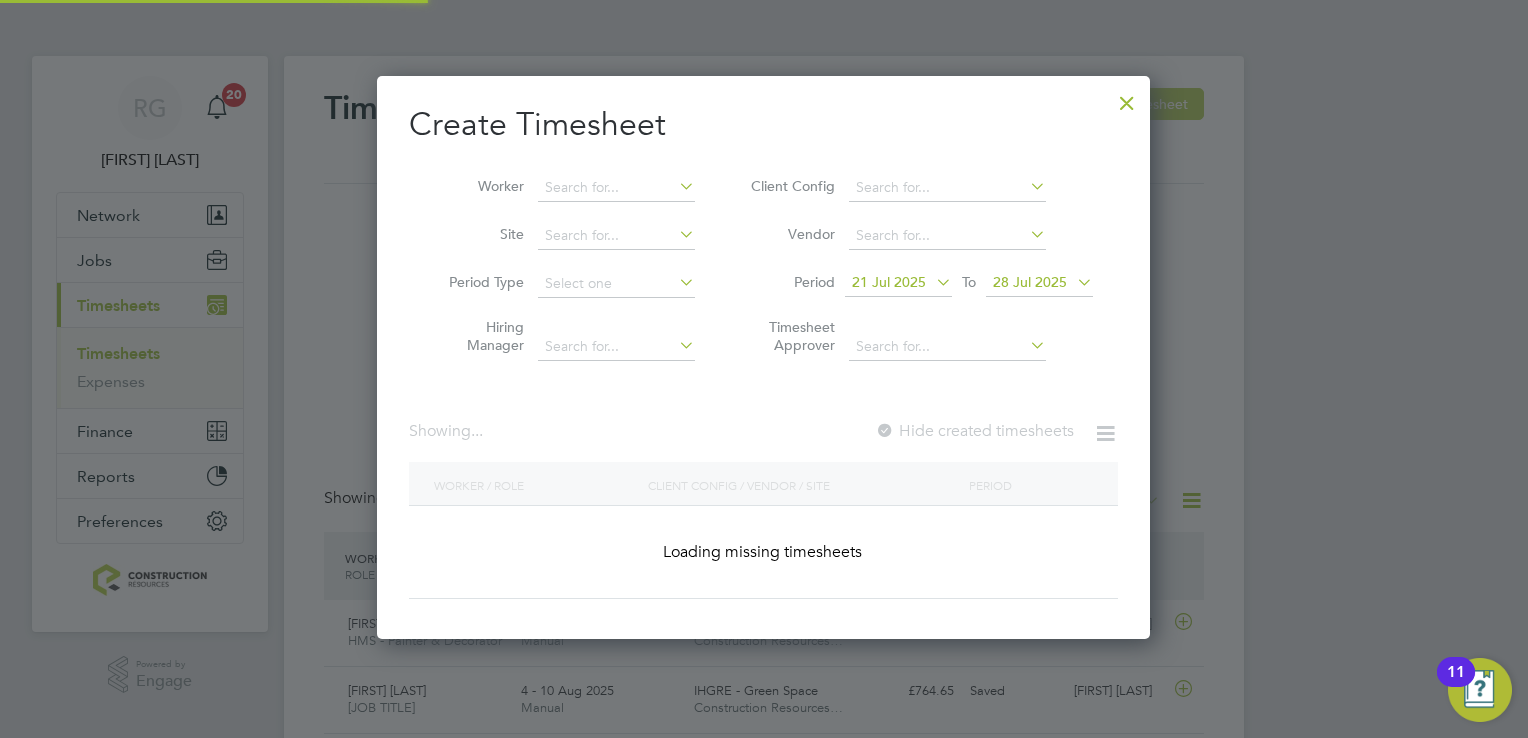 scroll, scrollTop: 9, scrollLeft: 10, axis: both 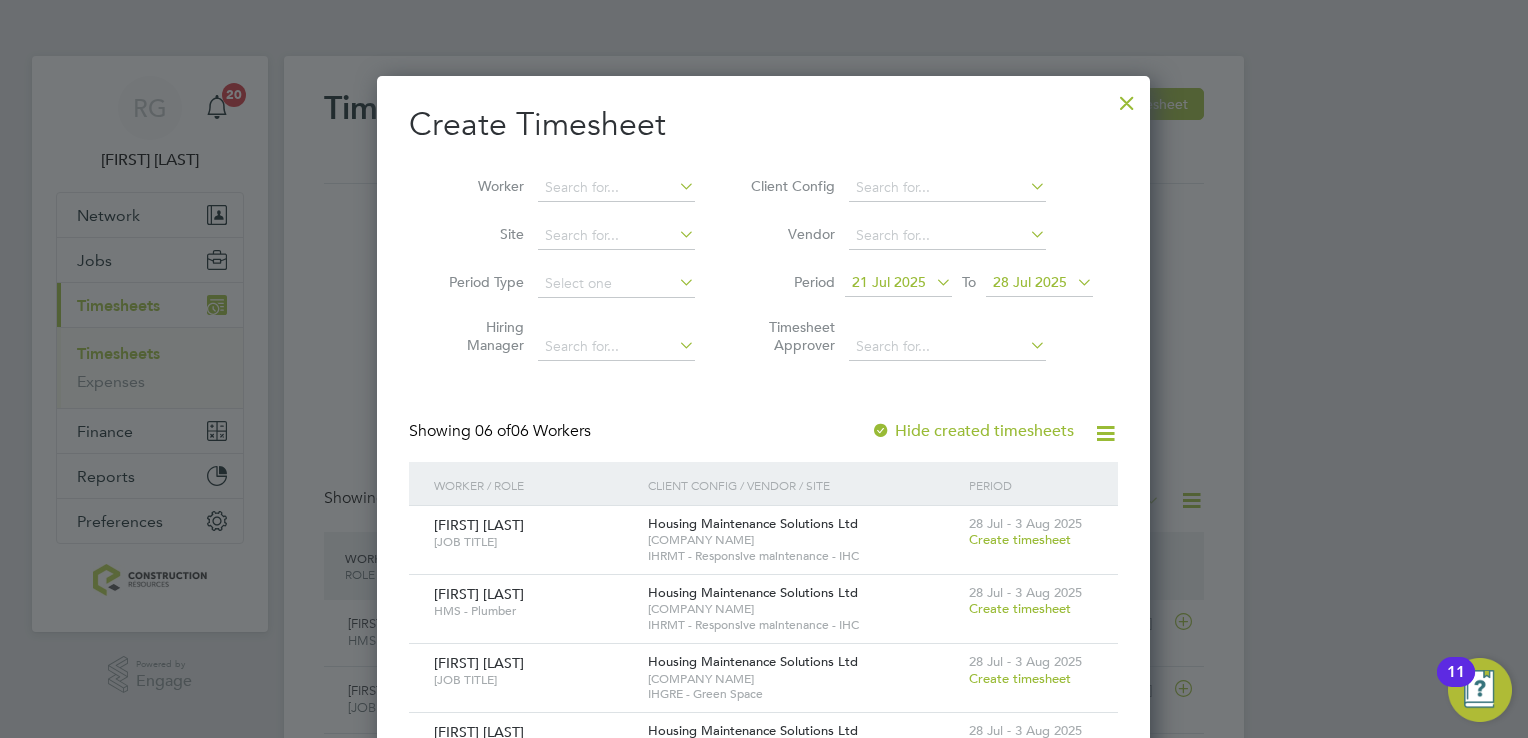 click on "21 Jul 2025" at bounding box center [898, 283] 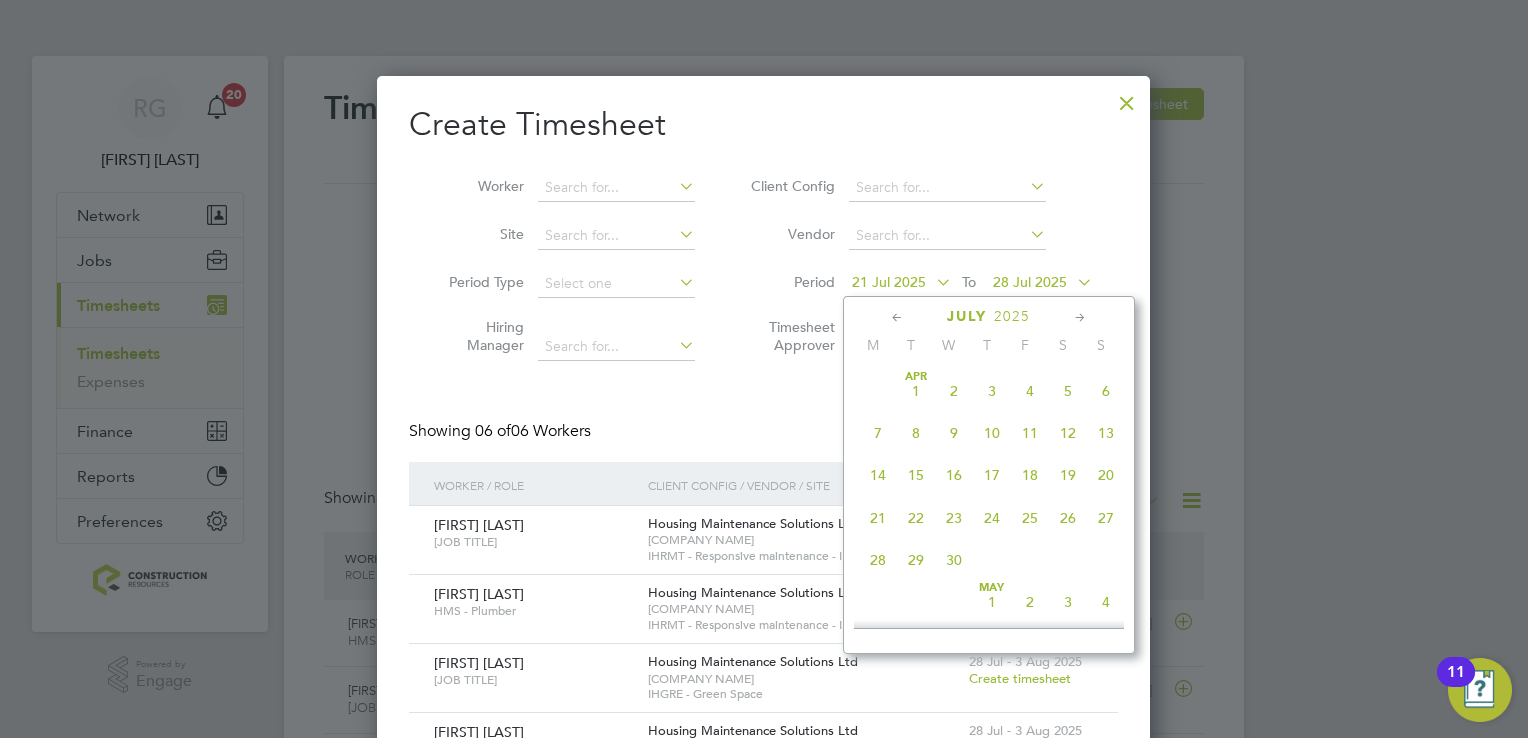 scroll, scrollTop: 740, scrollLeft: 0, axis: vertical 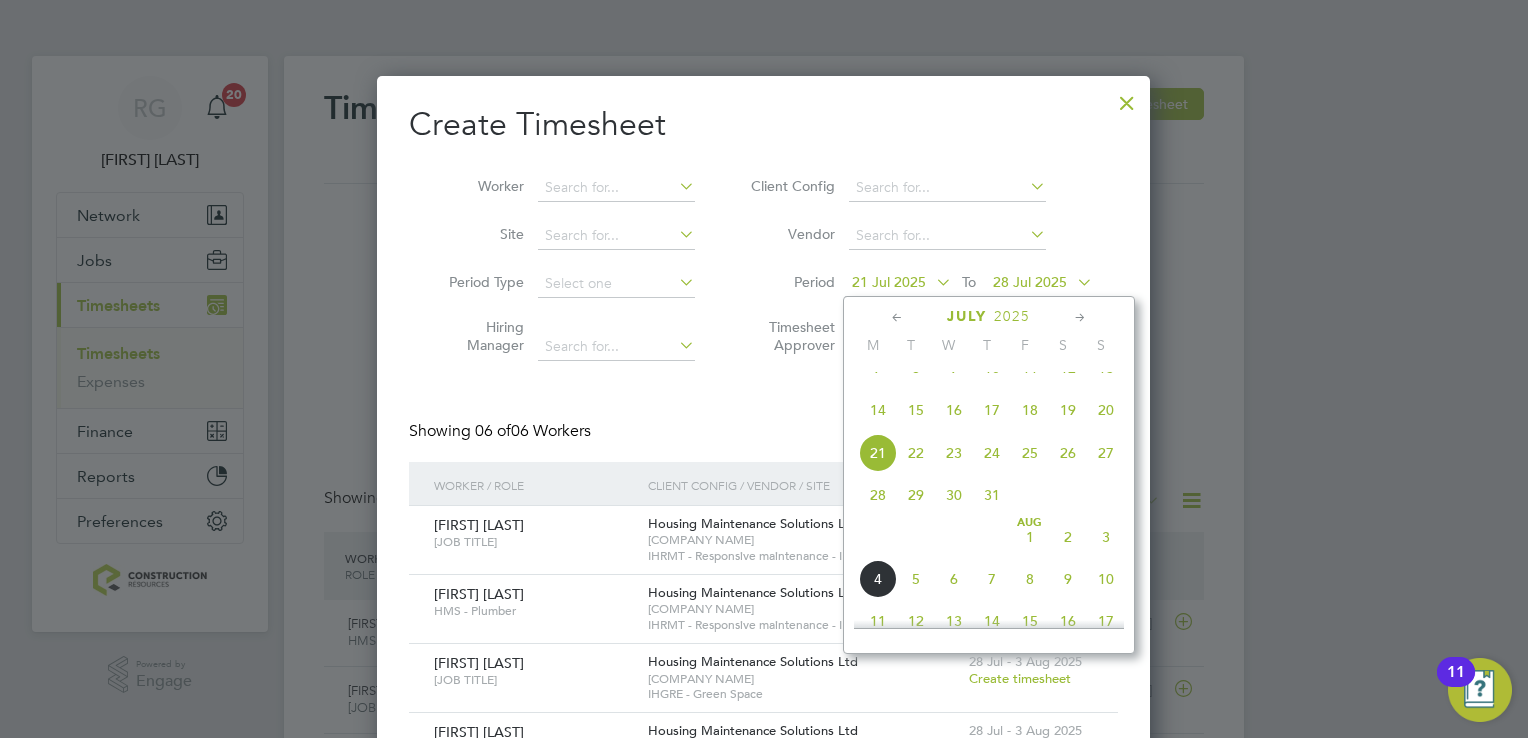 click on "28" 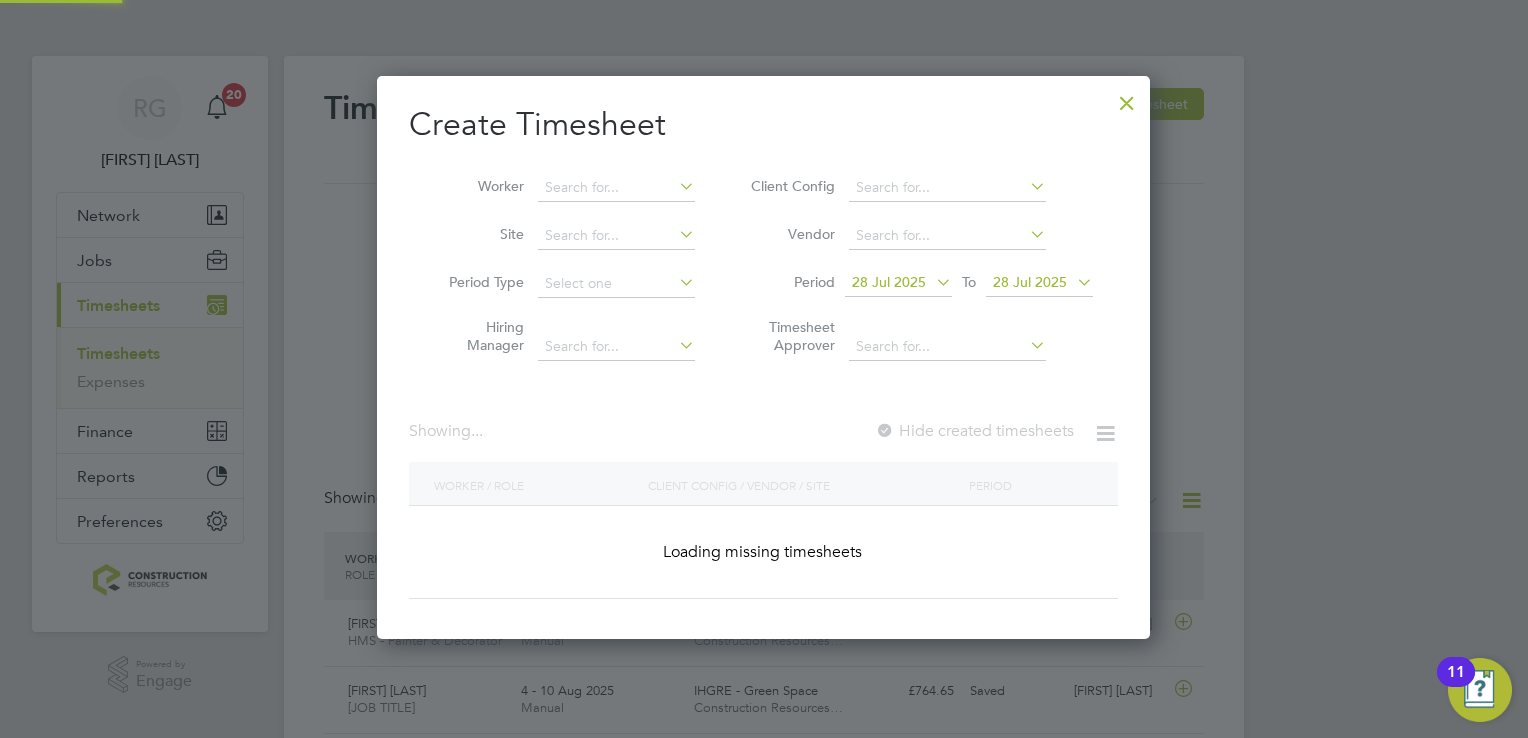 scroll, scrollTop: 9, scrollLeft: 10, axis: both 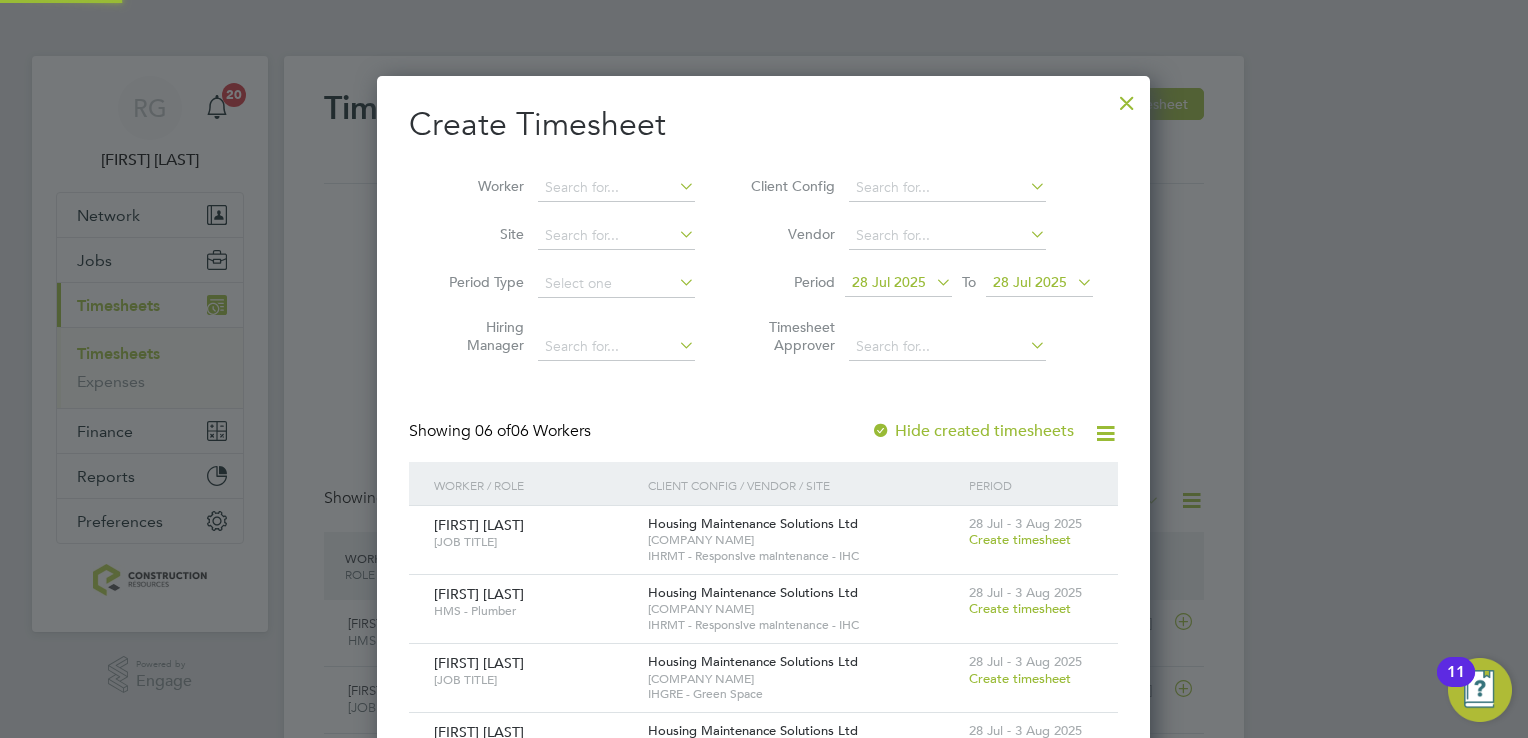 click at bounding box center (1073, 282) 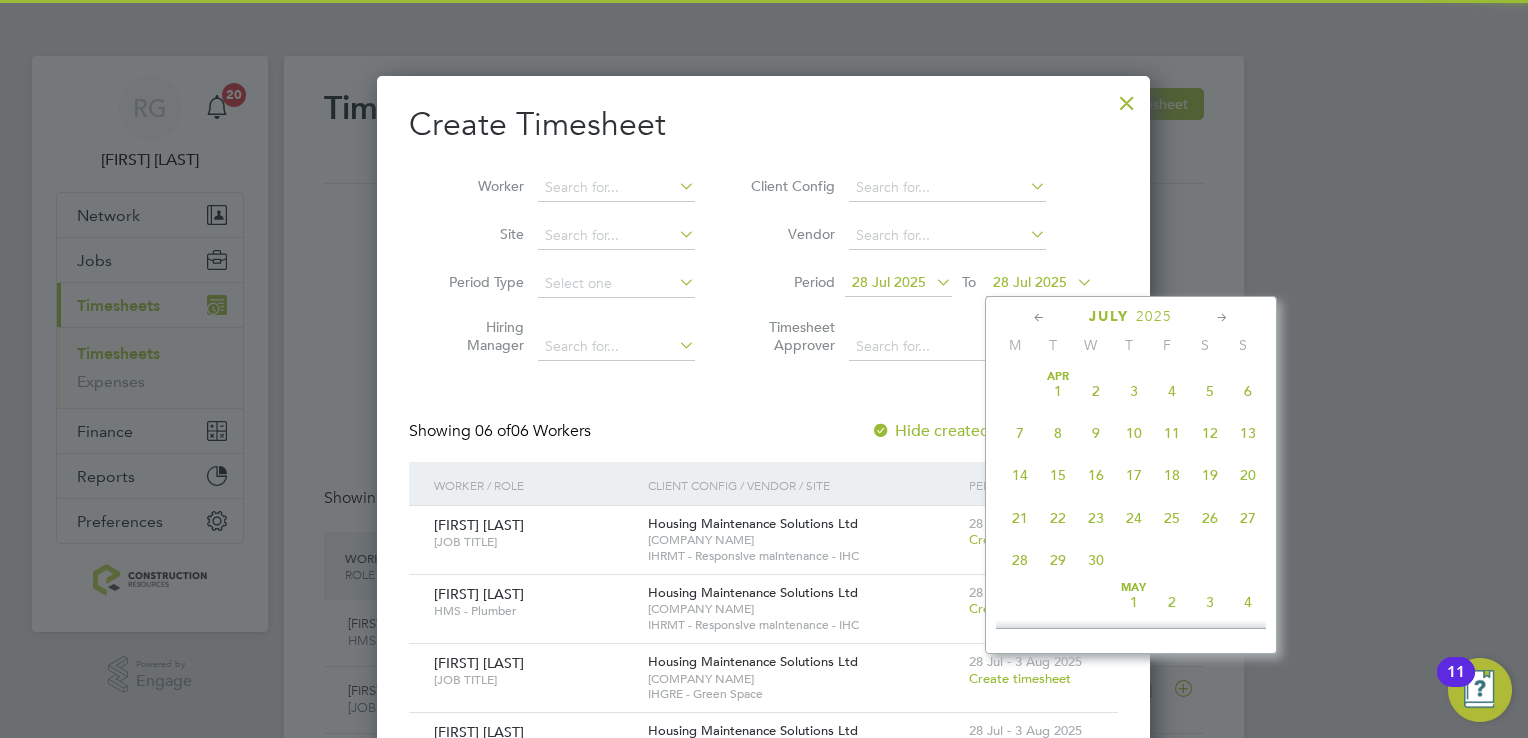 scroll, scrollTop: 783, scrollLeft: 0, axis: vertical 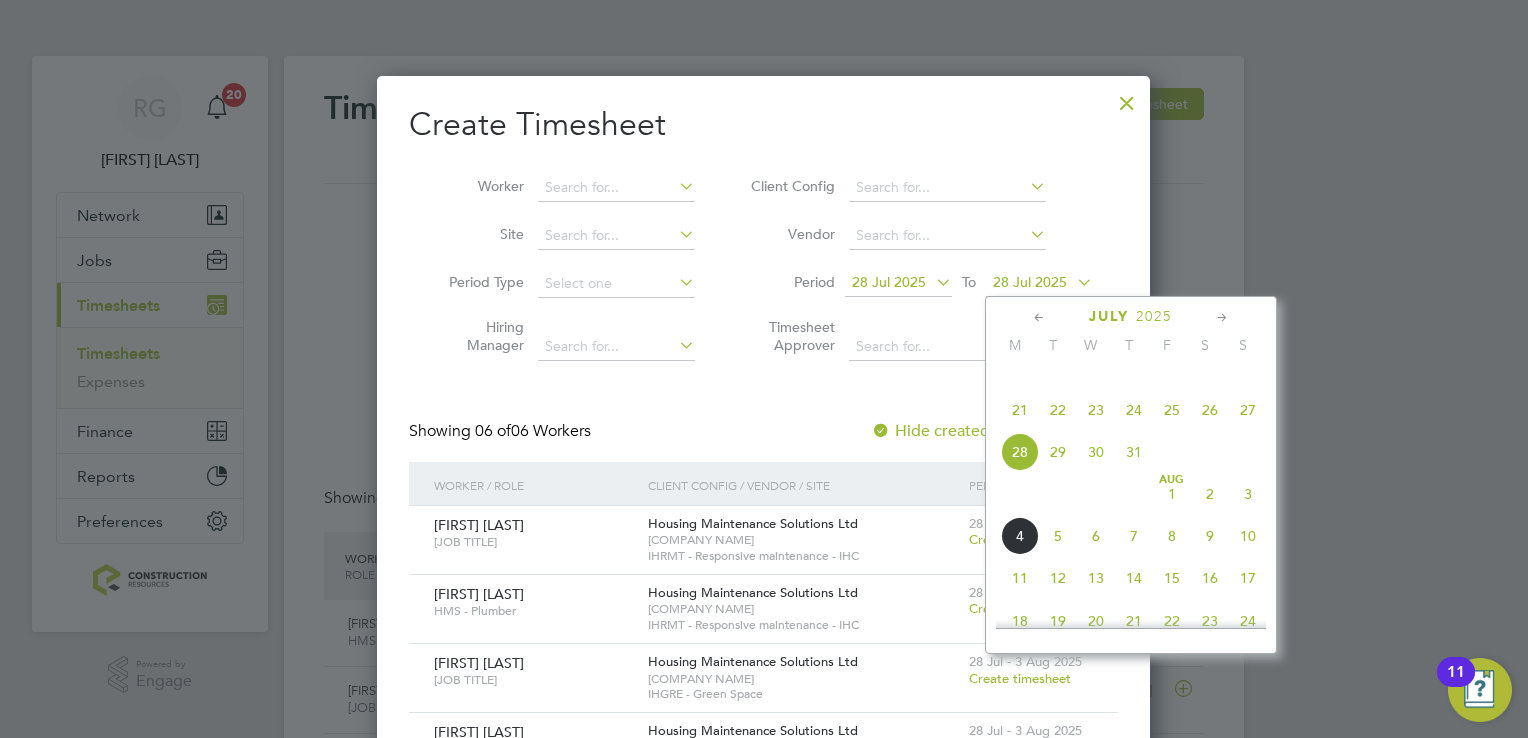 click on "3" 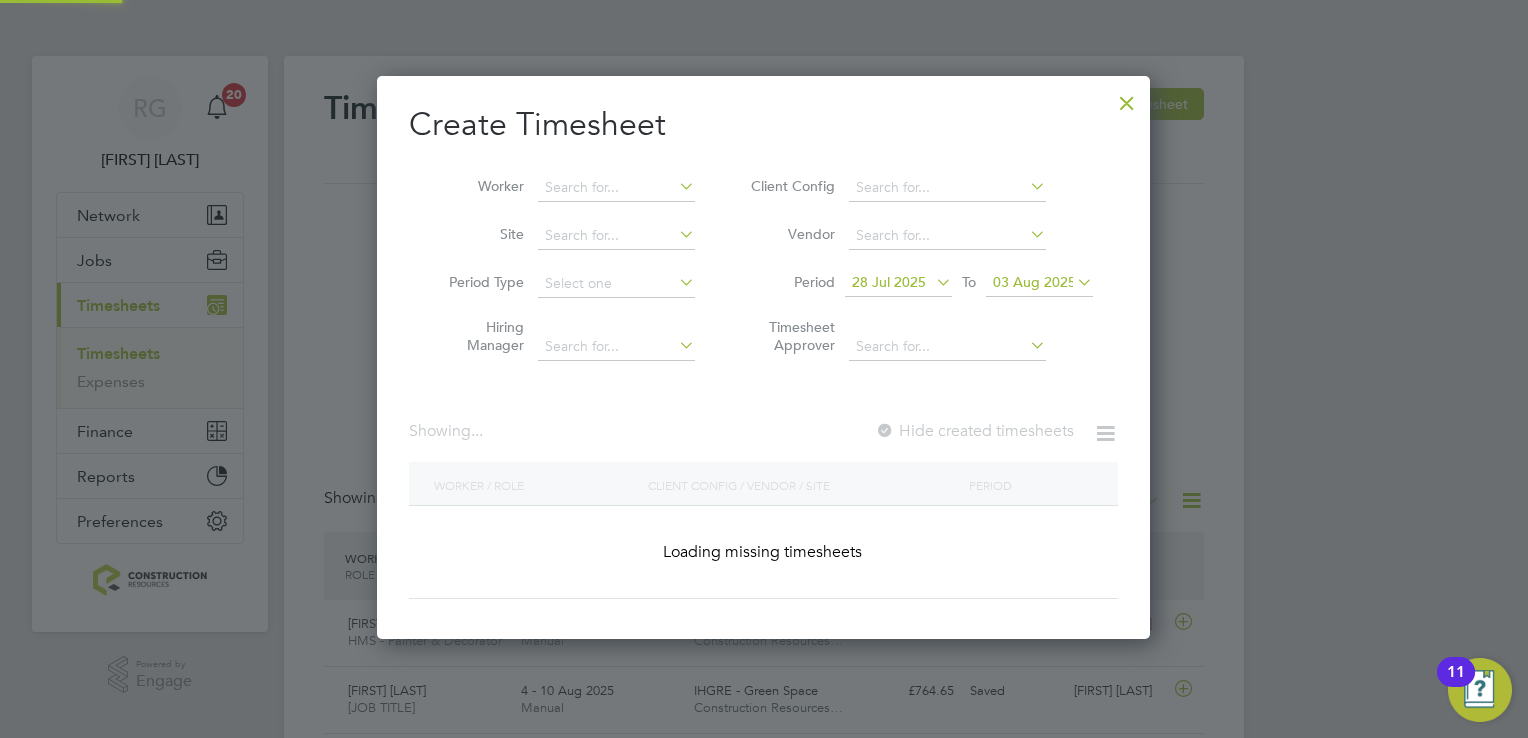 scroll, scrollTop: 10, scrollLeft: 10, axis: both 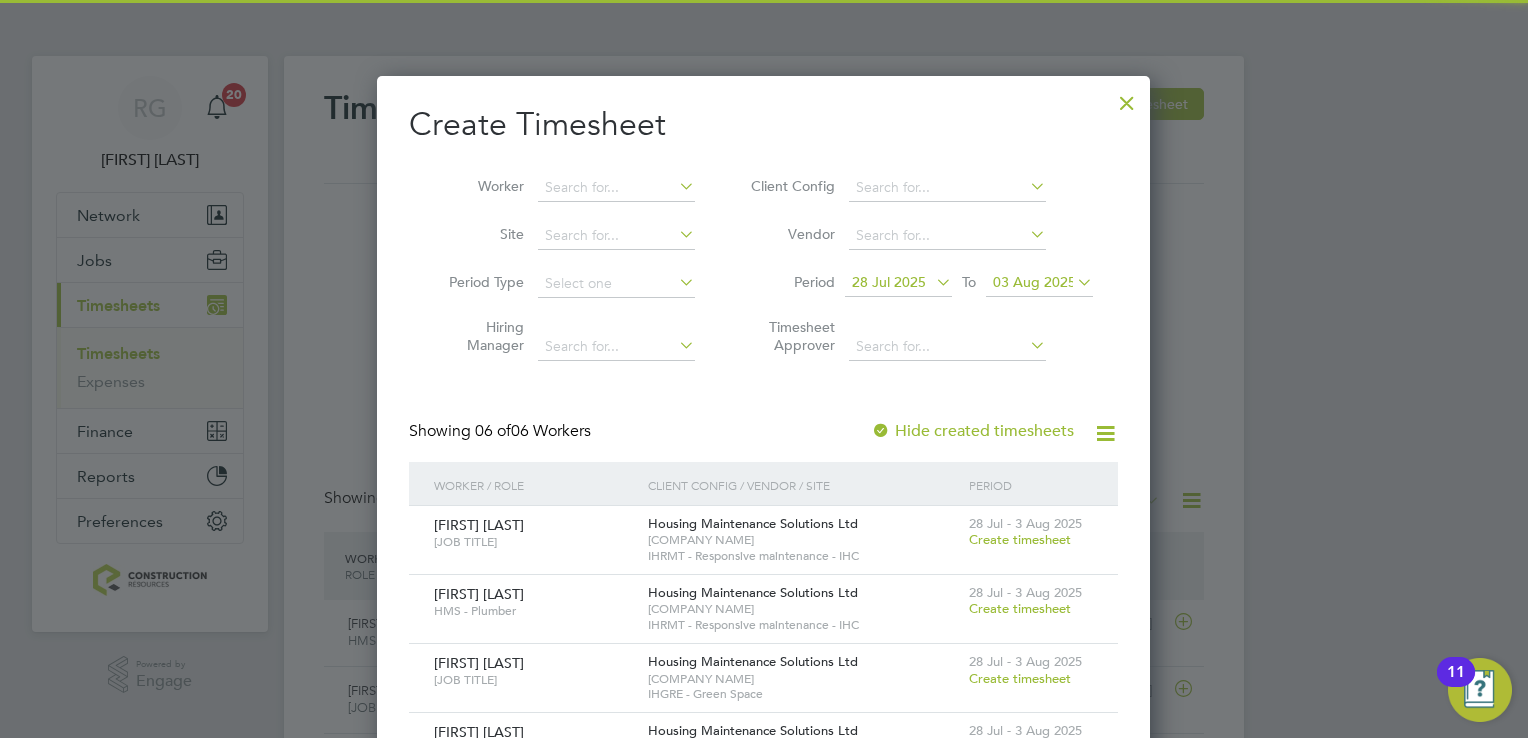 click on "Create Timesheet Worker   Site   Period Type   Hiring Manager   Client Config   Vendor   Period
28 [MONTH] 2025
To
03 [MONTH] 2025
Timesheet Approver   Showing   06 of  06 Workers Hide created timesheets Worker / Role Client Config / Vendor / Site Period [FIRST] [LAST]   HMS -  Joiner [COMPANY NAME] [COMPANY NAME]   IHRMT - Responsive maintenance - IHC   28 [MONTH] - 3 [MONTH] 2025   Create timesheet [FIRST] [LAST]   HMS - Plumber [COMPANY NAME] [COMPANY NAME]   IHRMT - Responsive maintenance - IHC   28 [MONTH] - 3 [MONTH] 2025   Create timesheet [FIRST] [LAST]   HMS - Greenspace Operative [COMPANY NAME] [COMPANY NAME]   IHGRE - Green Space   28 [MONTH] - 3 [MONTH] 2025   Create timesheet [FIRST] [LAST]   HMS -  Plasterer [COMPANY NAME] [COMPANY NAME]   IHRMT - Responsive maintenance - IHC   28 [MONTH] - 3 [MONTH] 2025   Create timesheet [FIRST] [LAST]   HMS - Greenspace Operative" at bounding box center [763, 512] 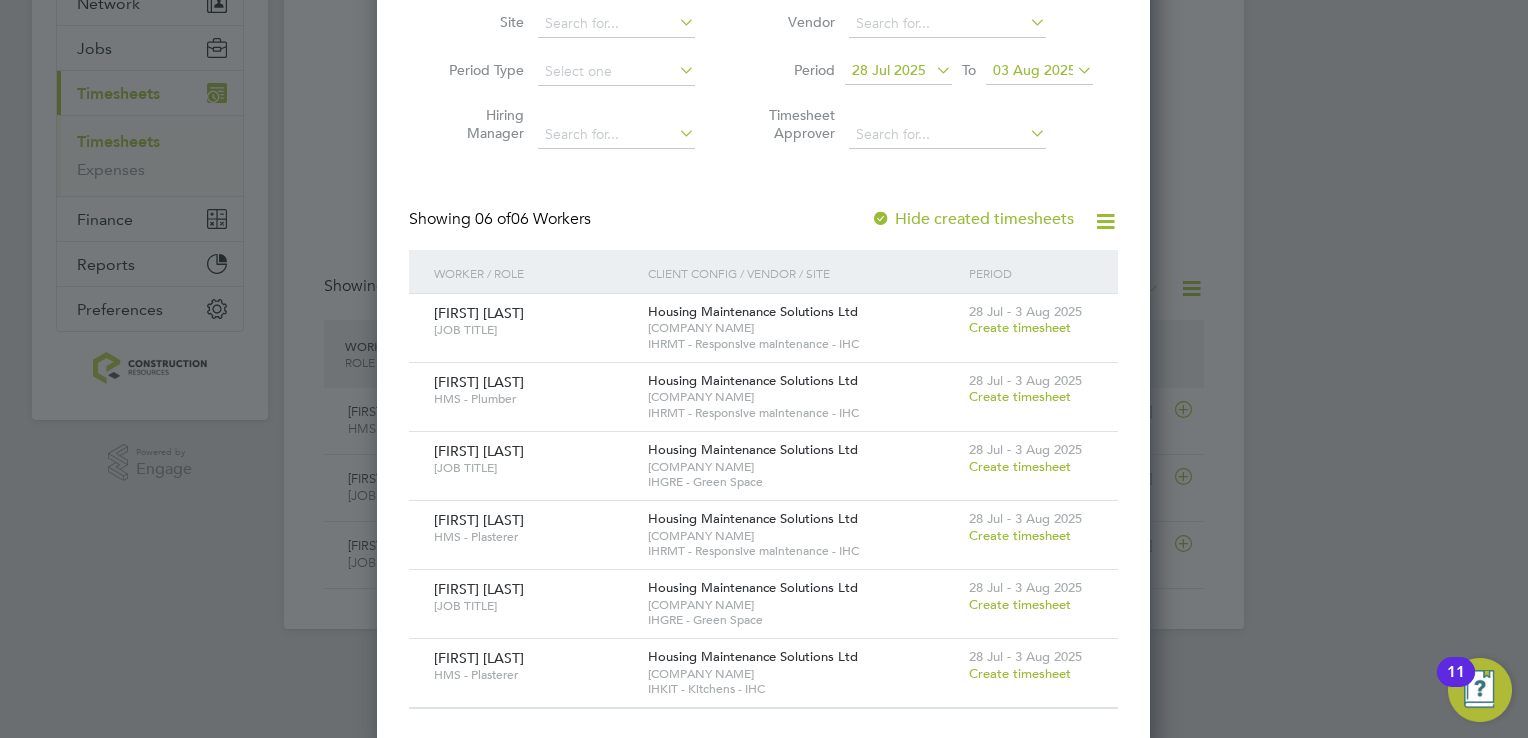 scroll, scrollTop: 220, scrollLeft: 0, axis: vertical 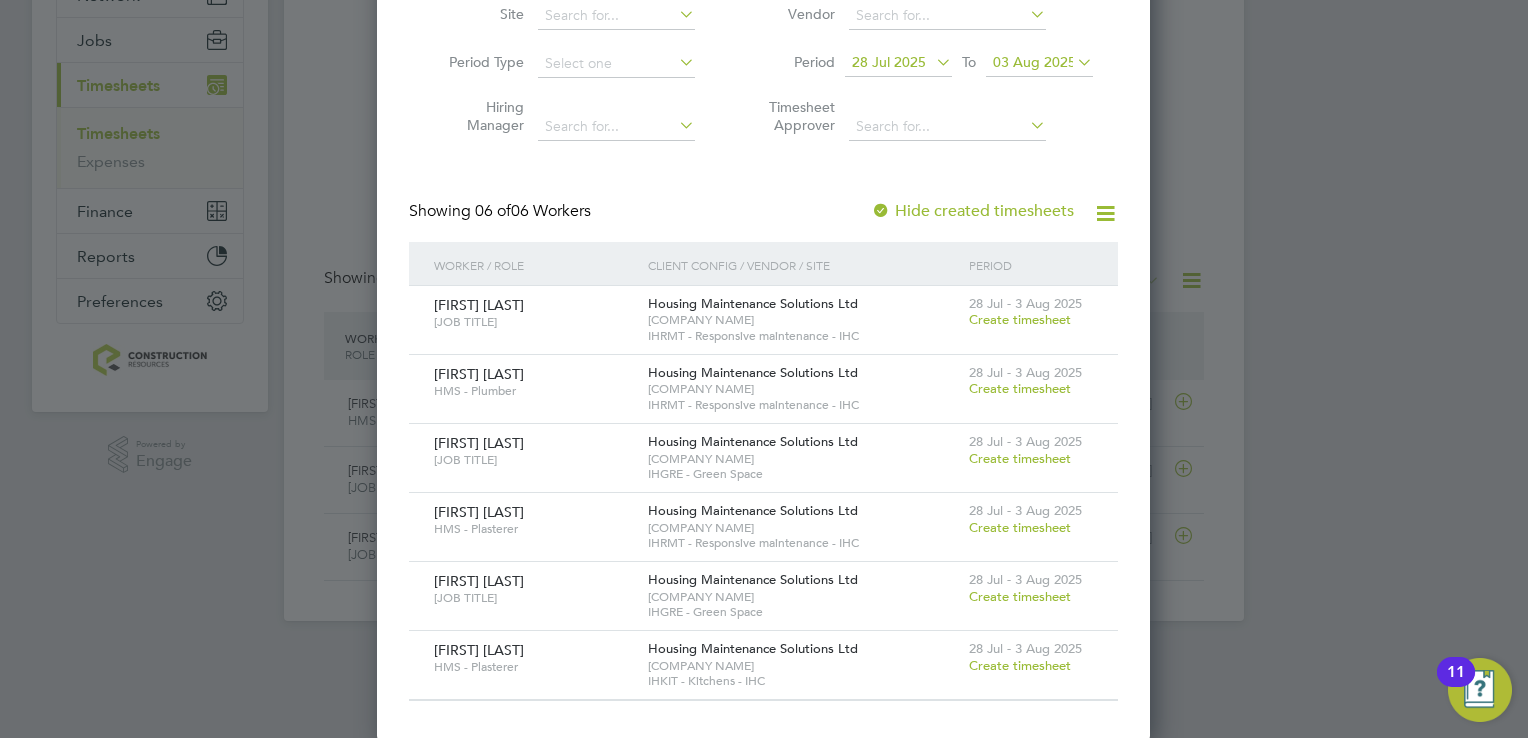 click on "Create timesheet" at bounding box center [1020, 527] 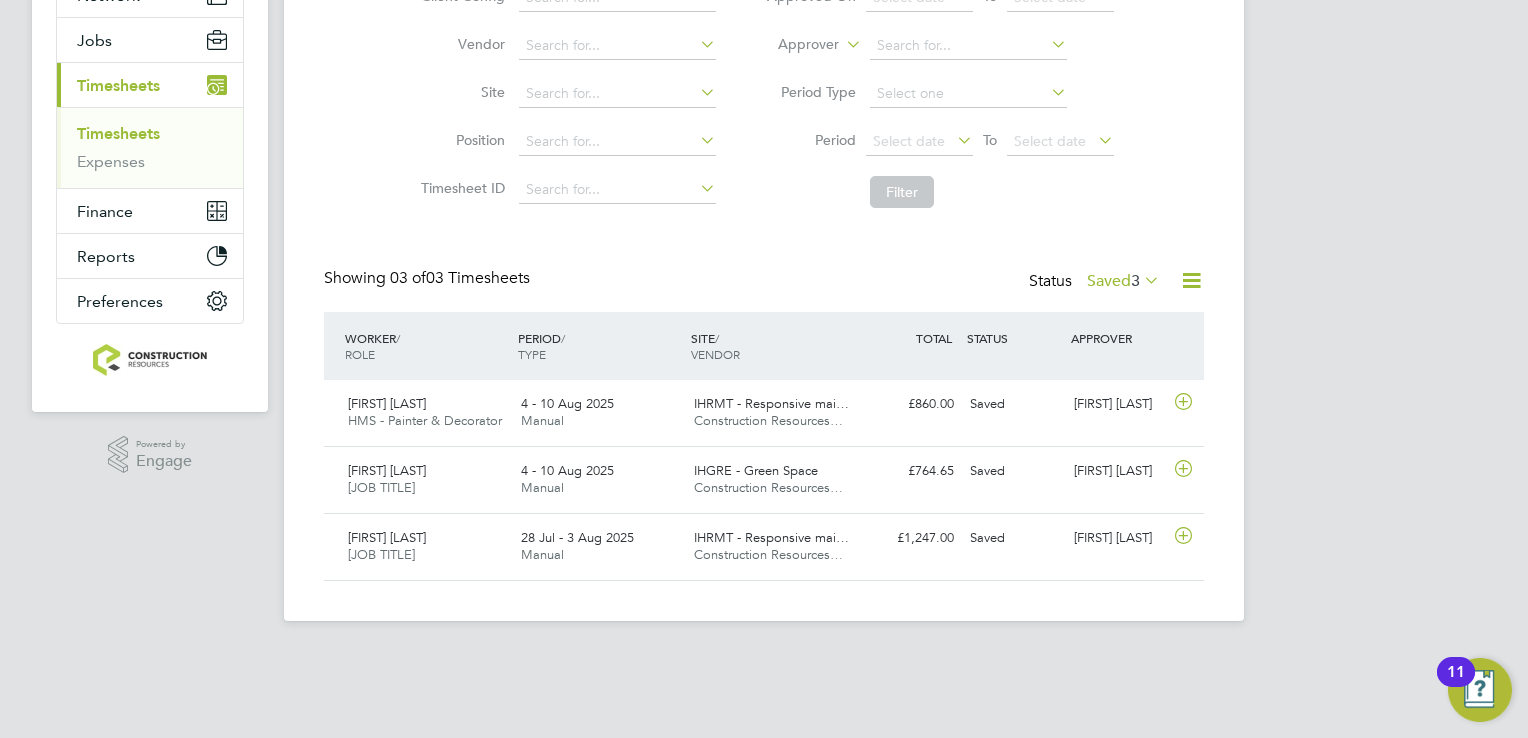 scroll, scrollTop: 138, scrollLeft: 0, axis: vertical 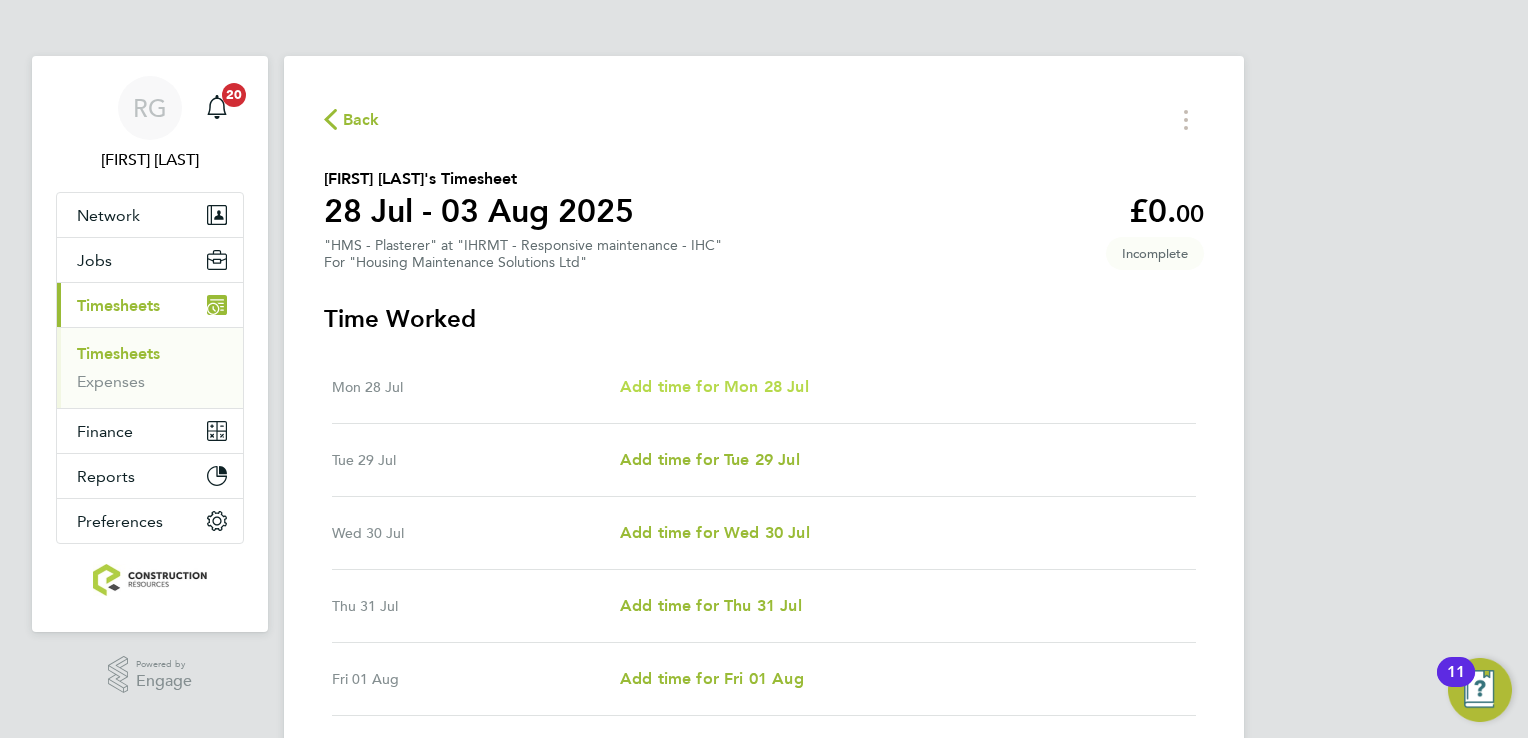 click on "Add time for Mon 28 Jul" at bounding box center [714, 387] 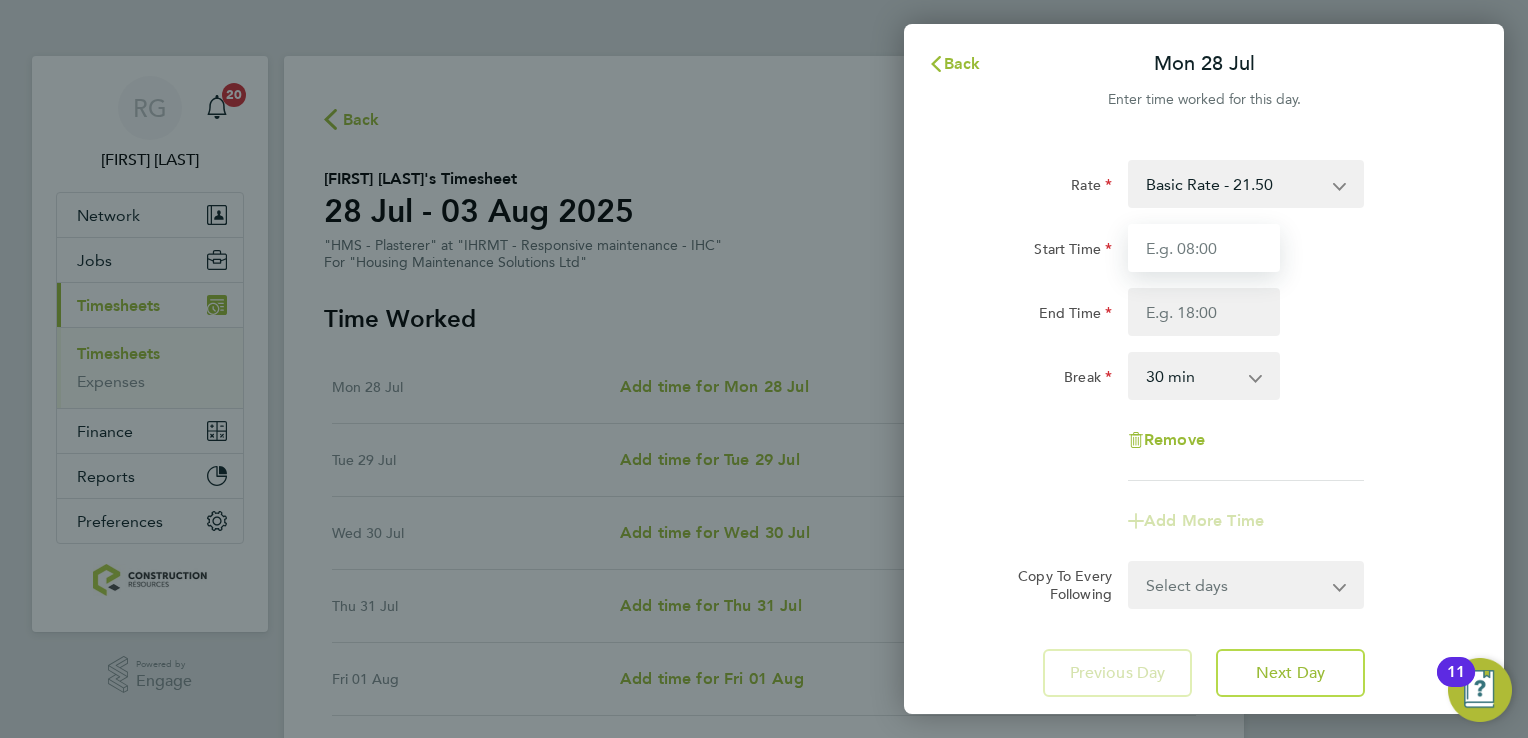 click on "Start Time" at bounding box center [1204, 248] 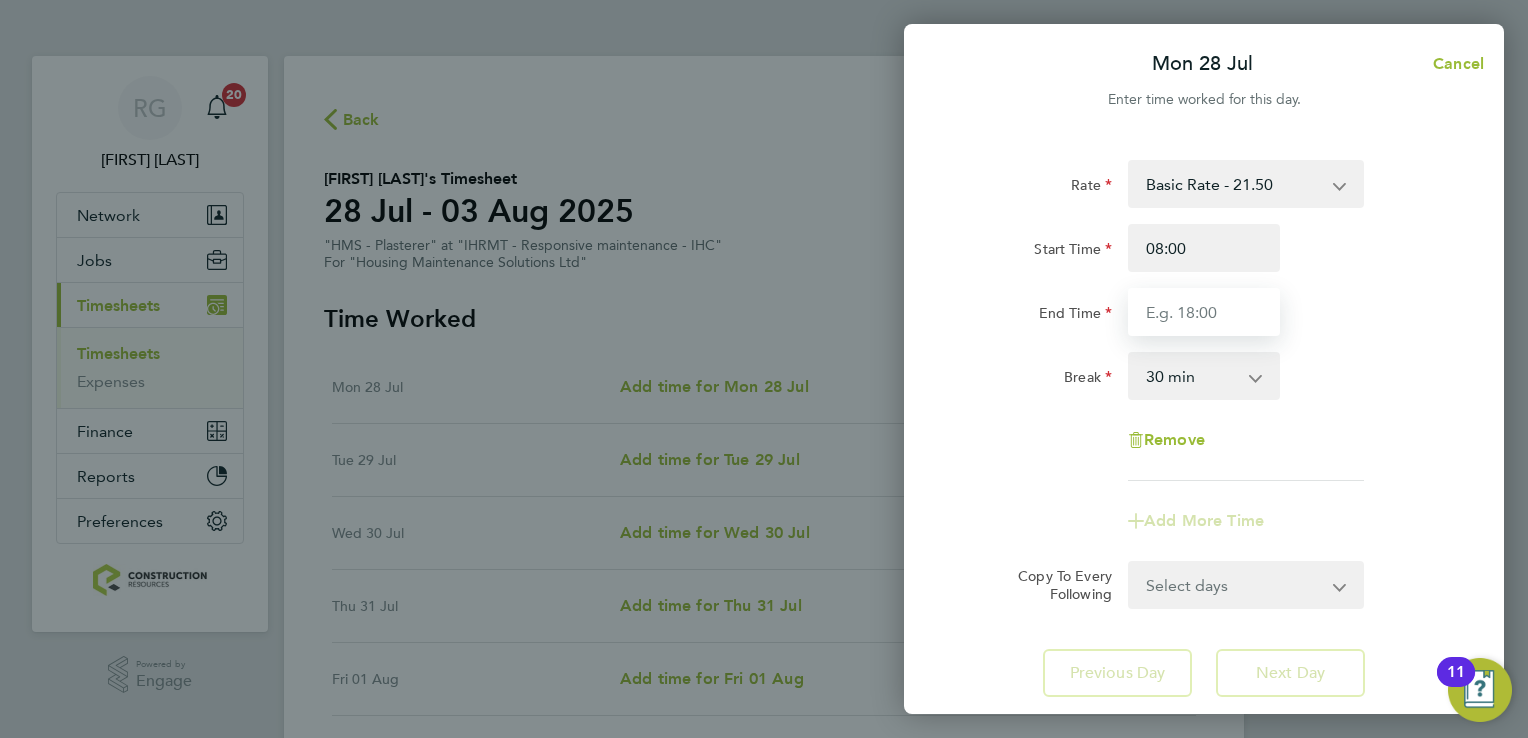 click on "End Time" at bounding box center (1204, 312) 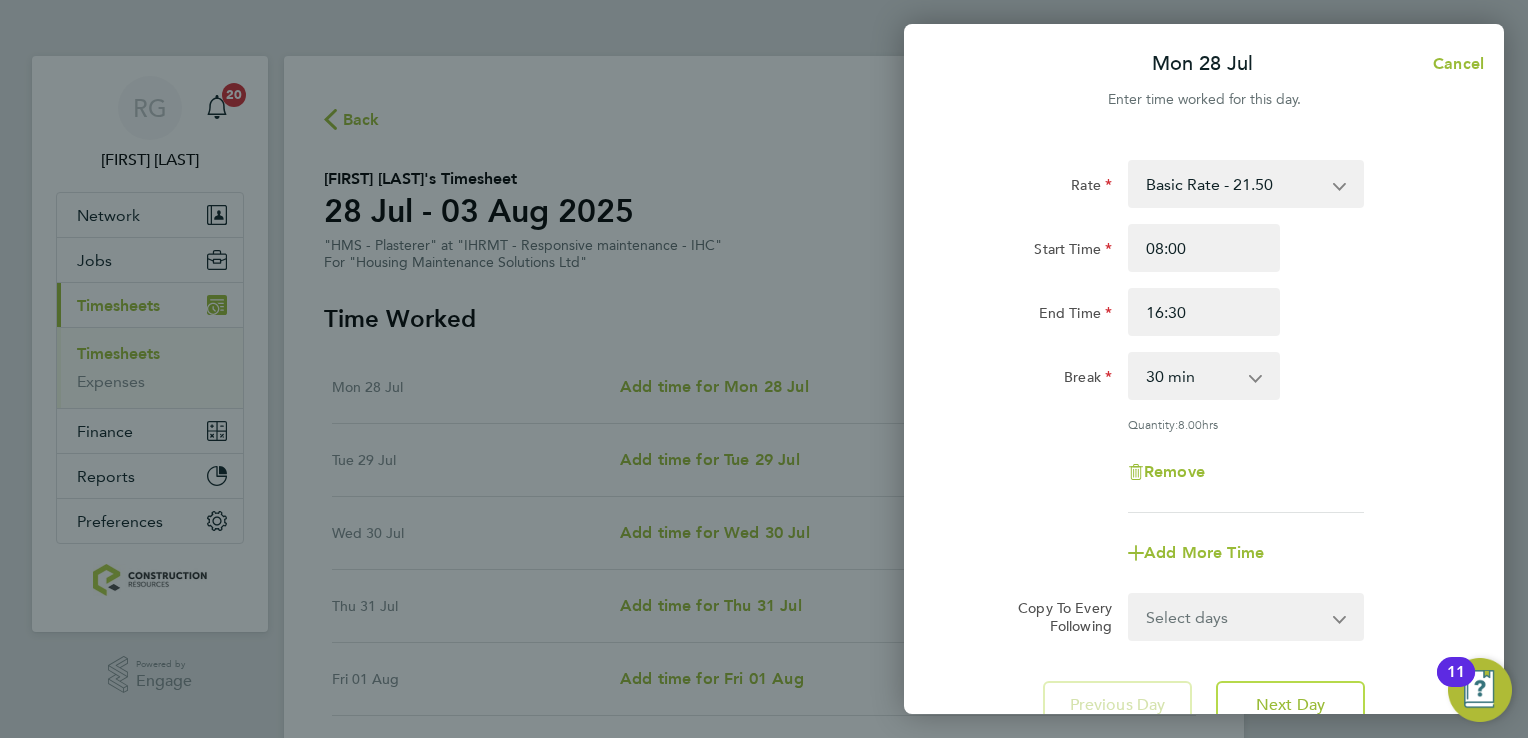 click on "Rate  Basic Rate - 21.50
Start Time 08:00 End Time 16:30 Break  0 min   15 min   30 min   45 min   60 min   75 min   90 min
Quantity:  8.00  hrs
Remove" 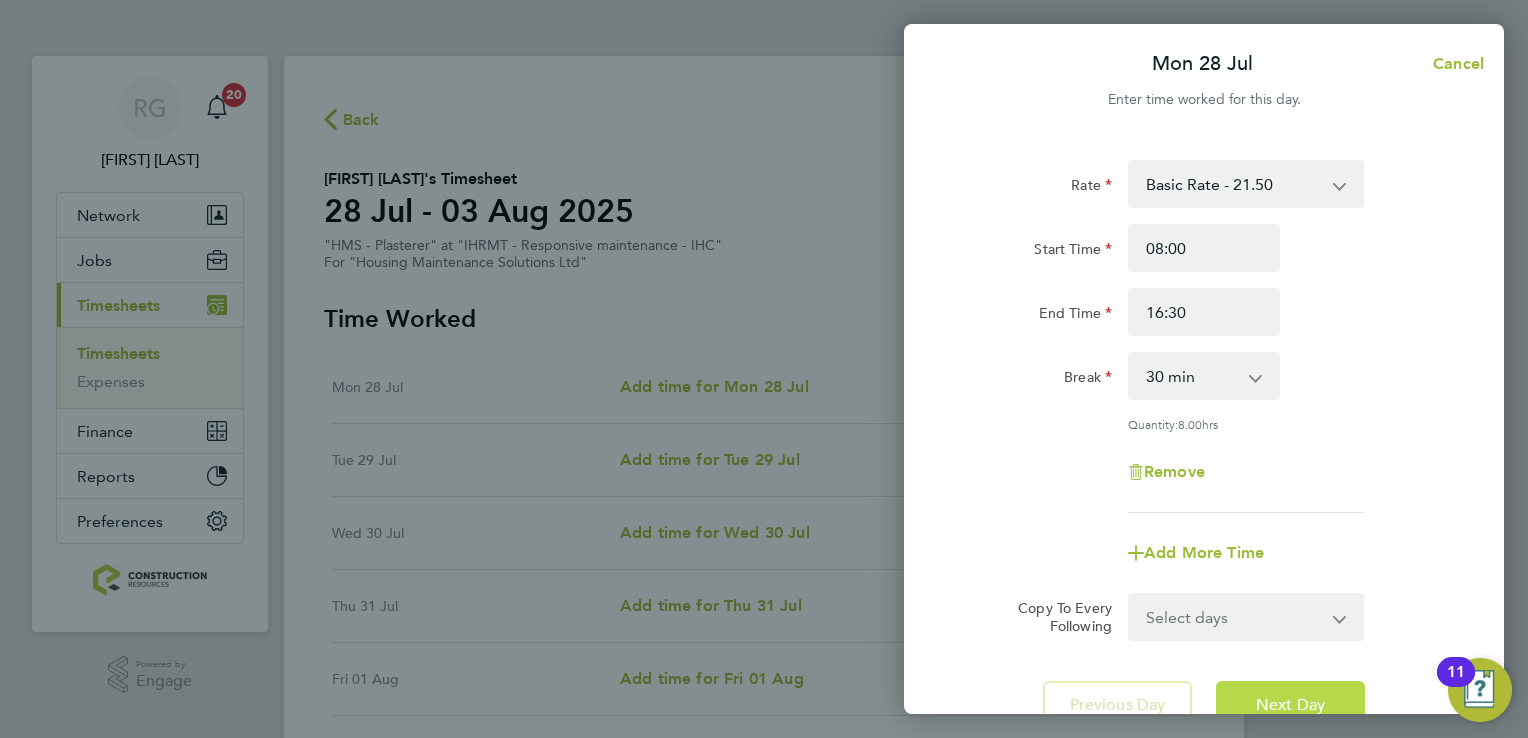 click on "Next Day" 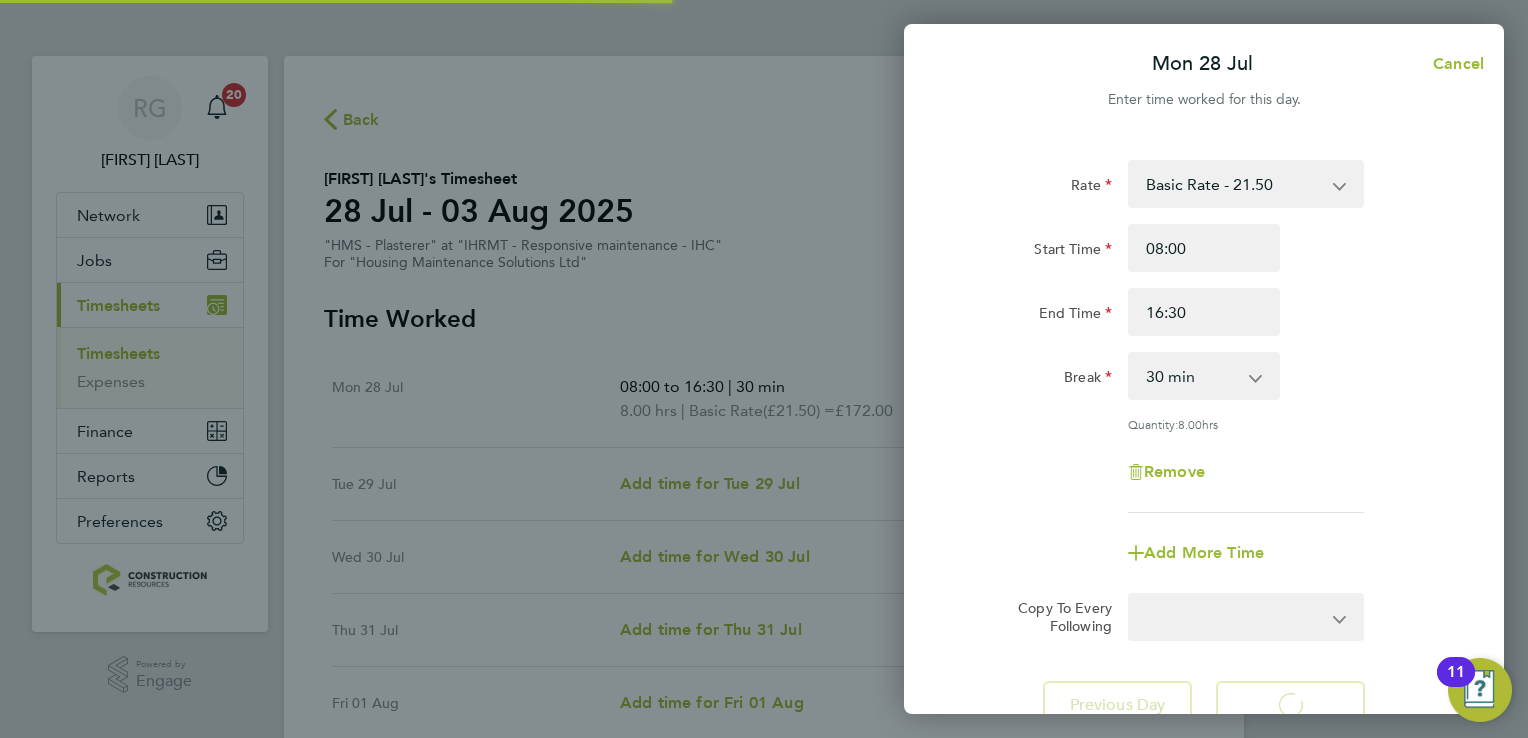 select on "30" 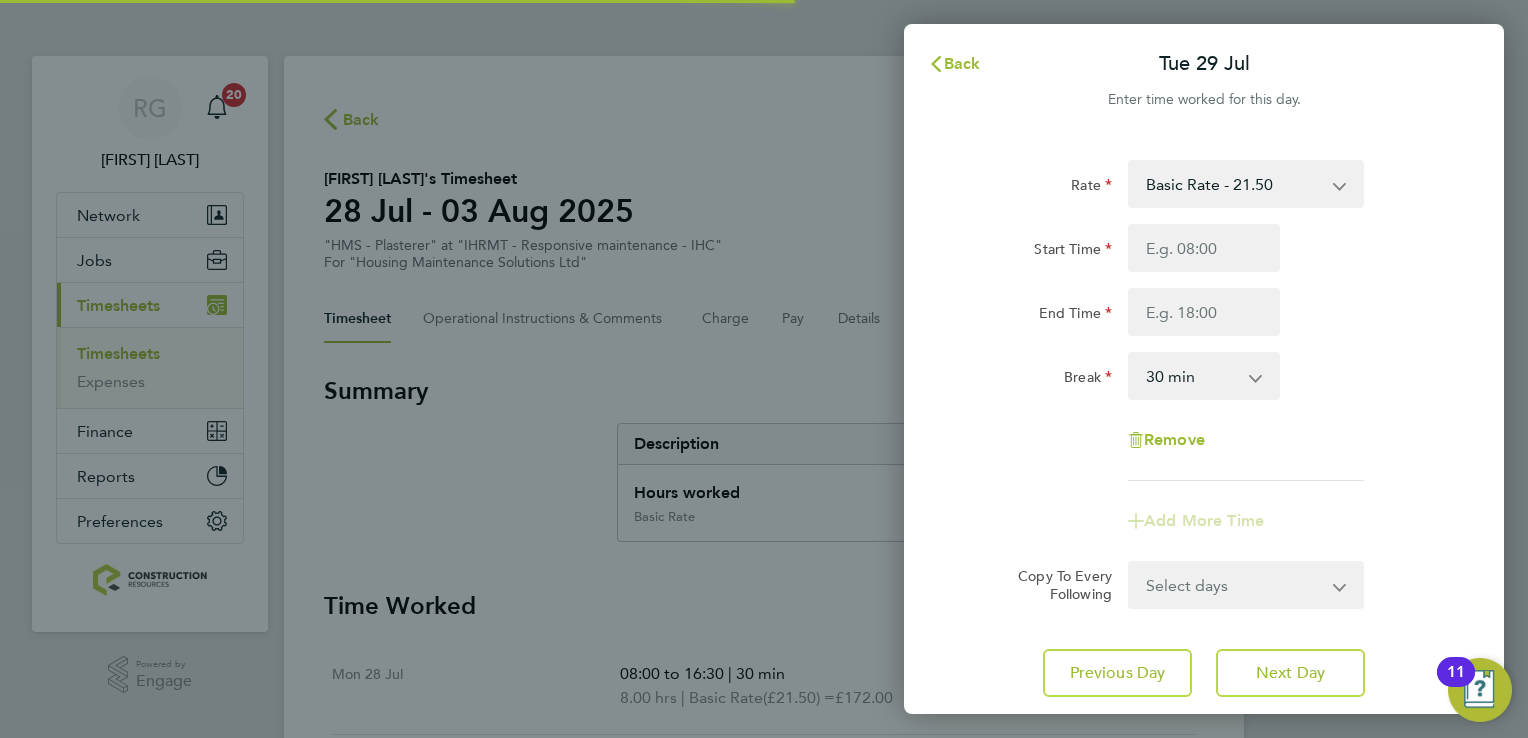 click on "Start Time" at bounding box center (1204, 248) 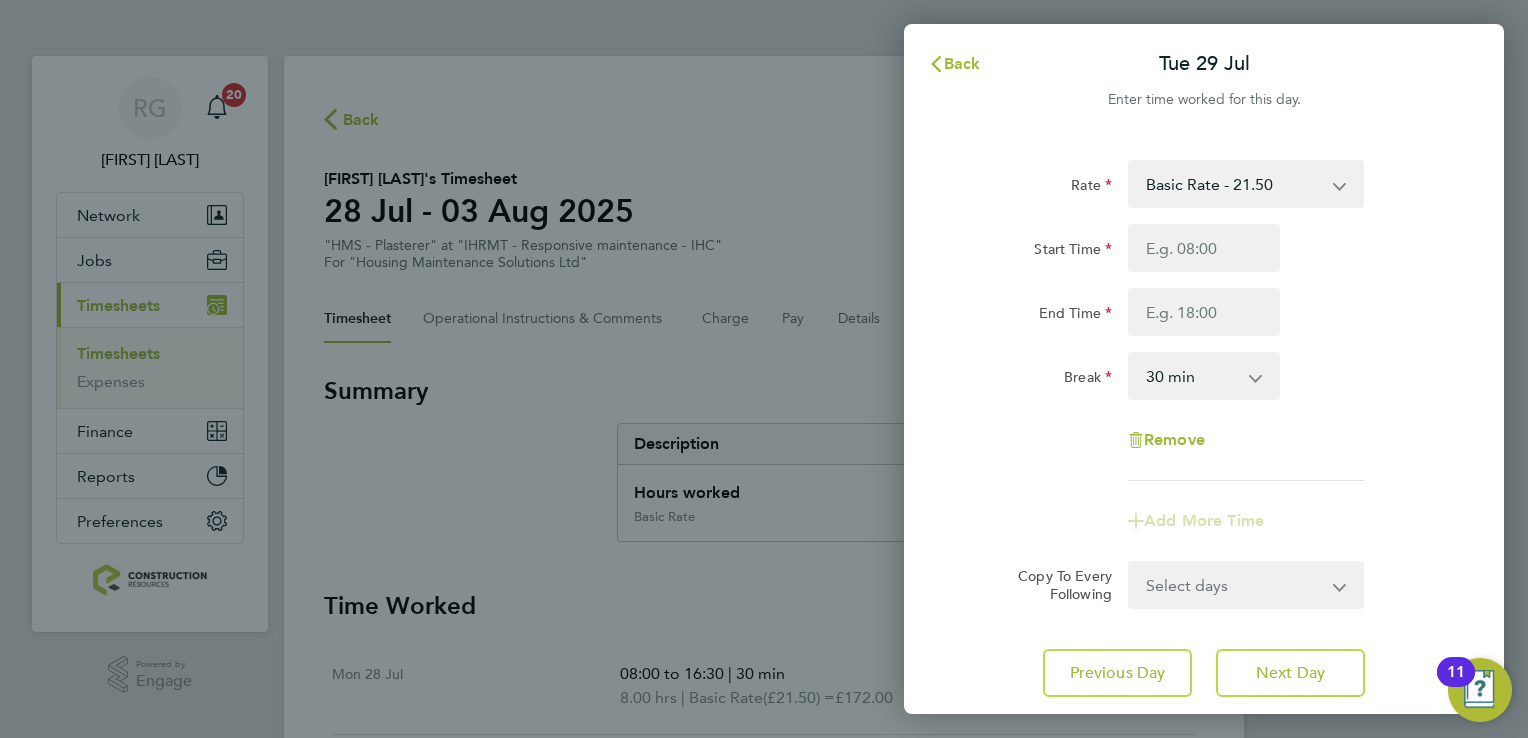 type on "08:00" 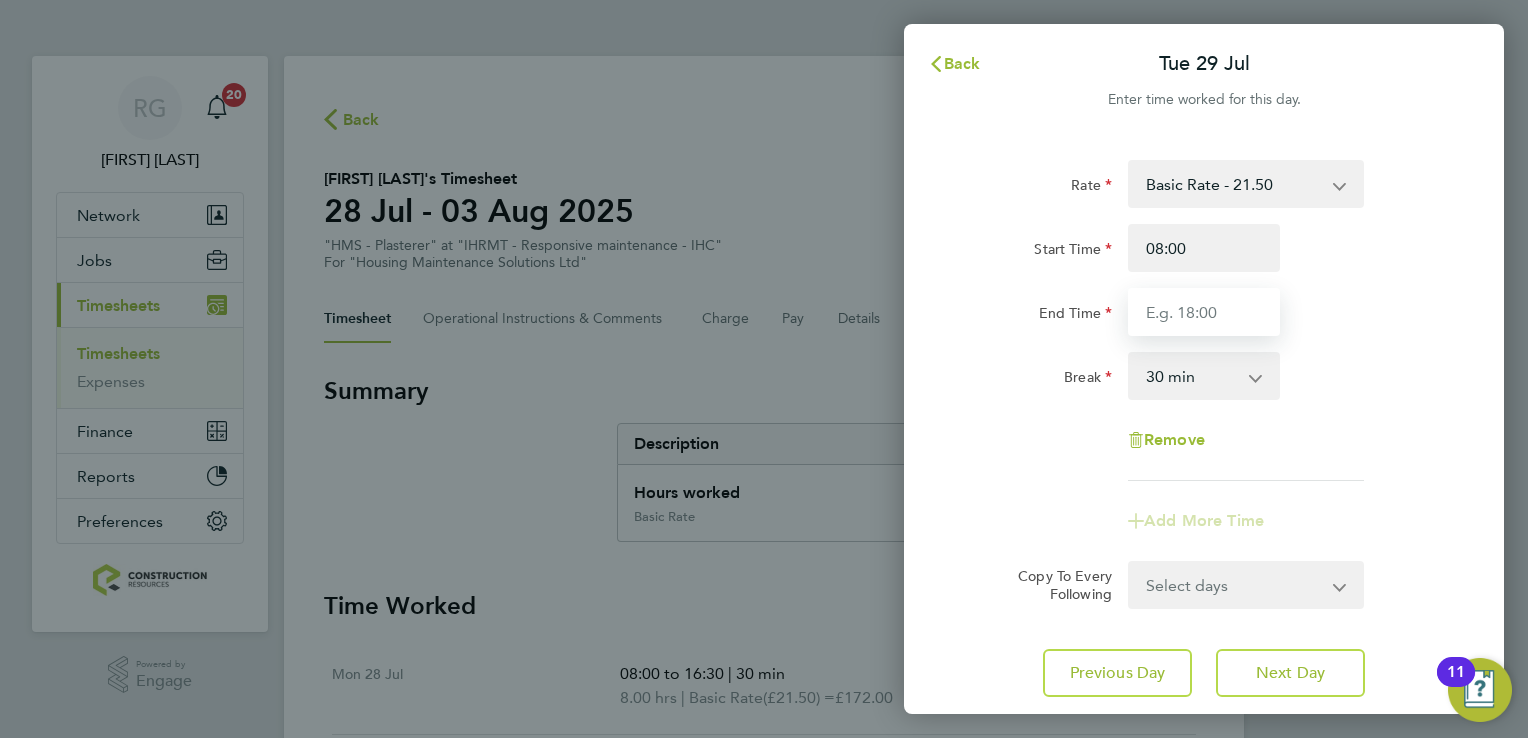type on "16:30" 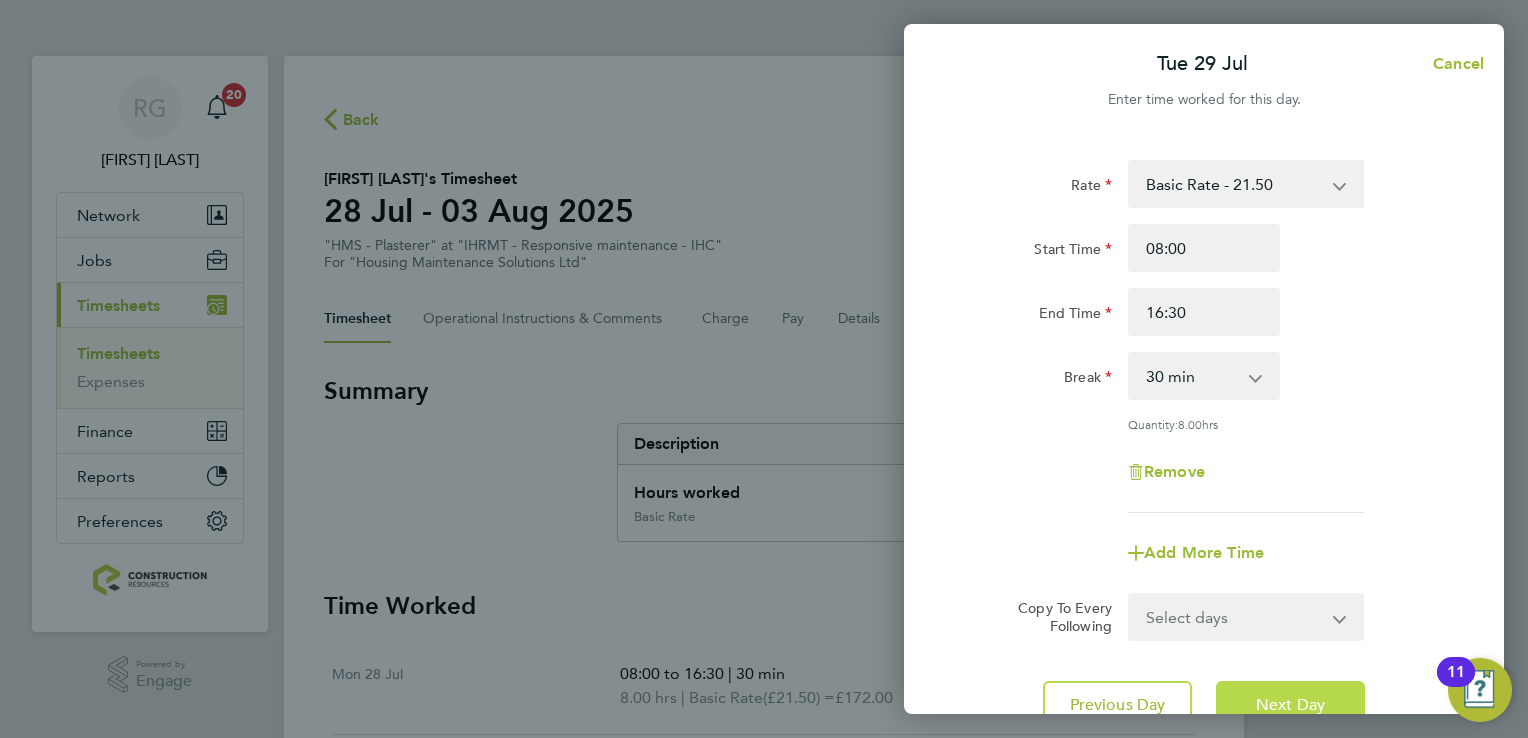 click on "Next Day" 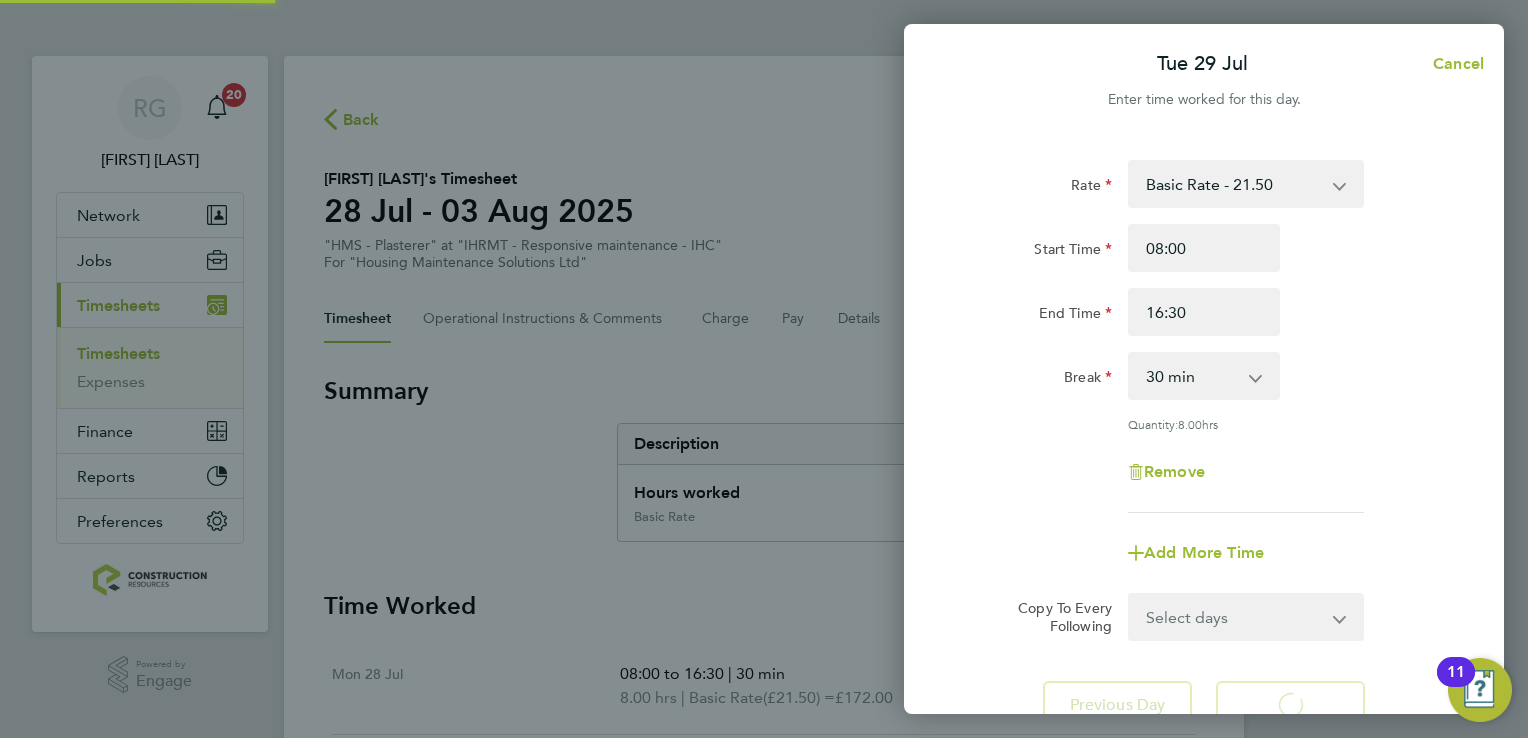 select on "30" 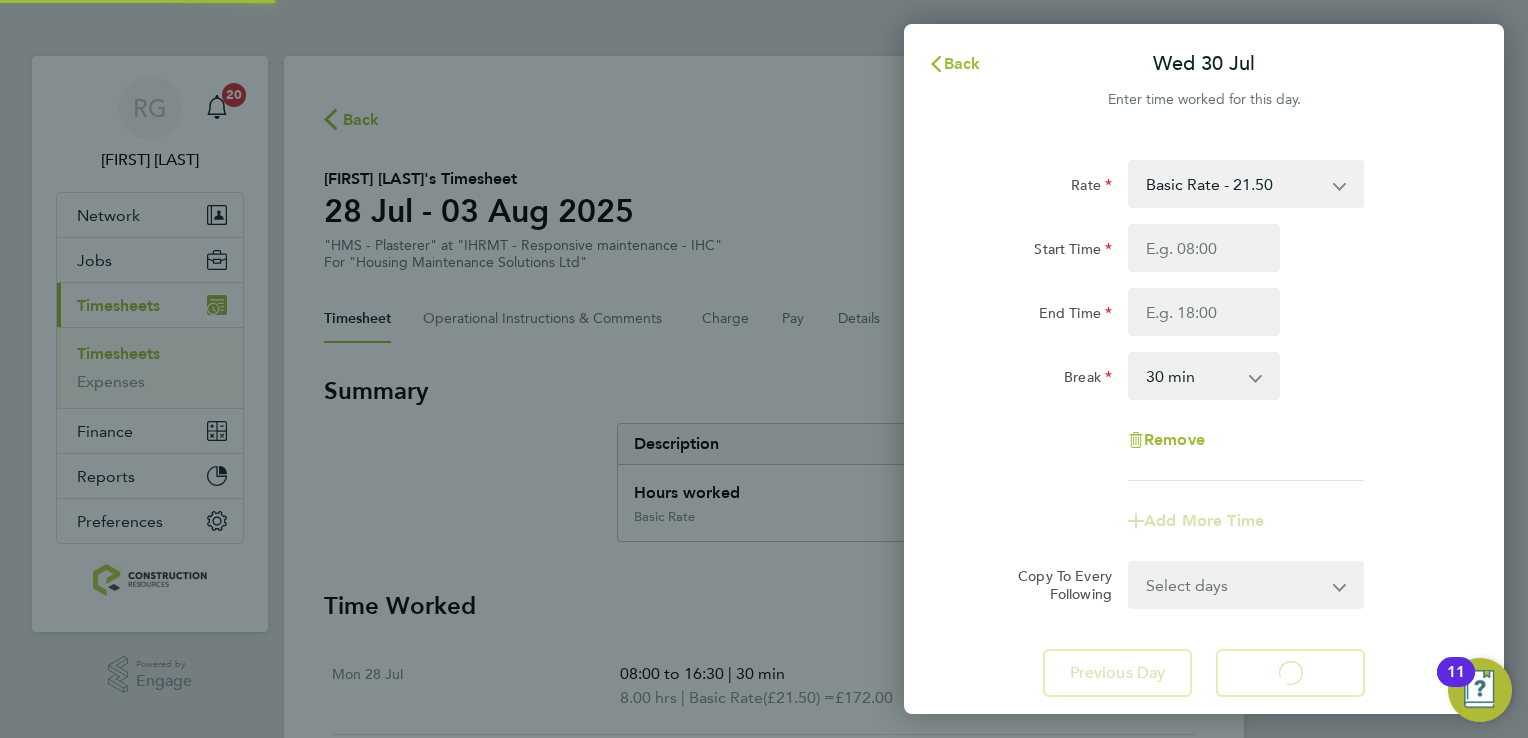select on "30" 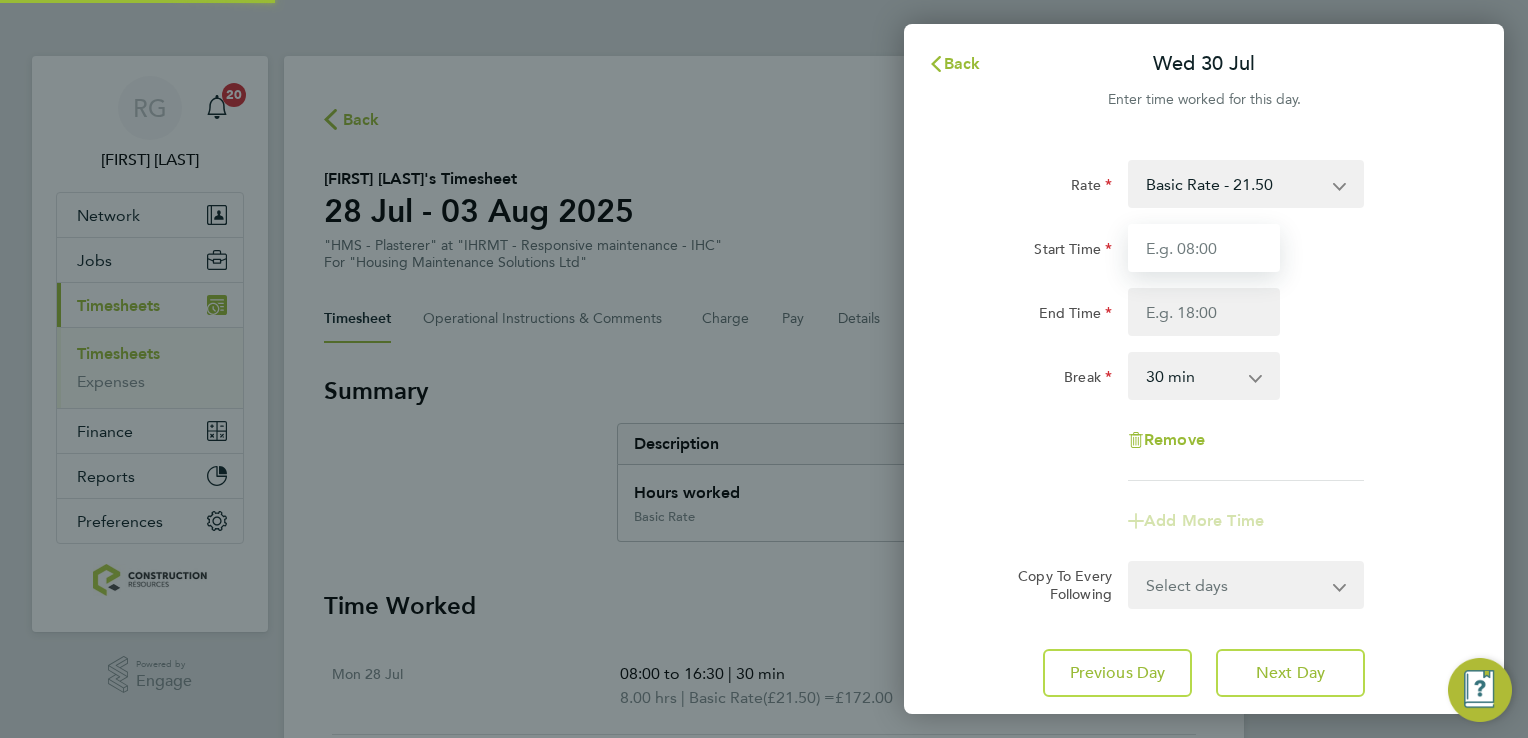 click on "Start Time" at bounding box center (1204, 248) 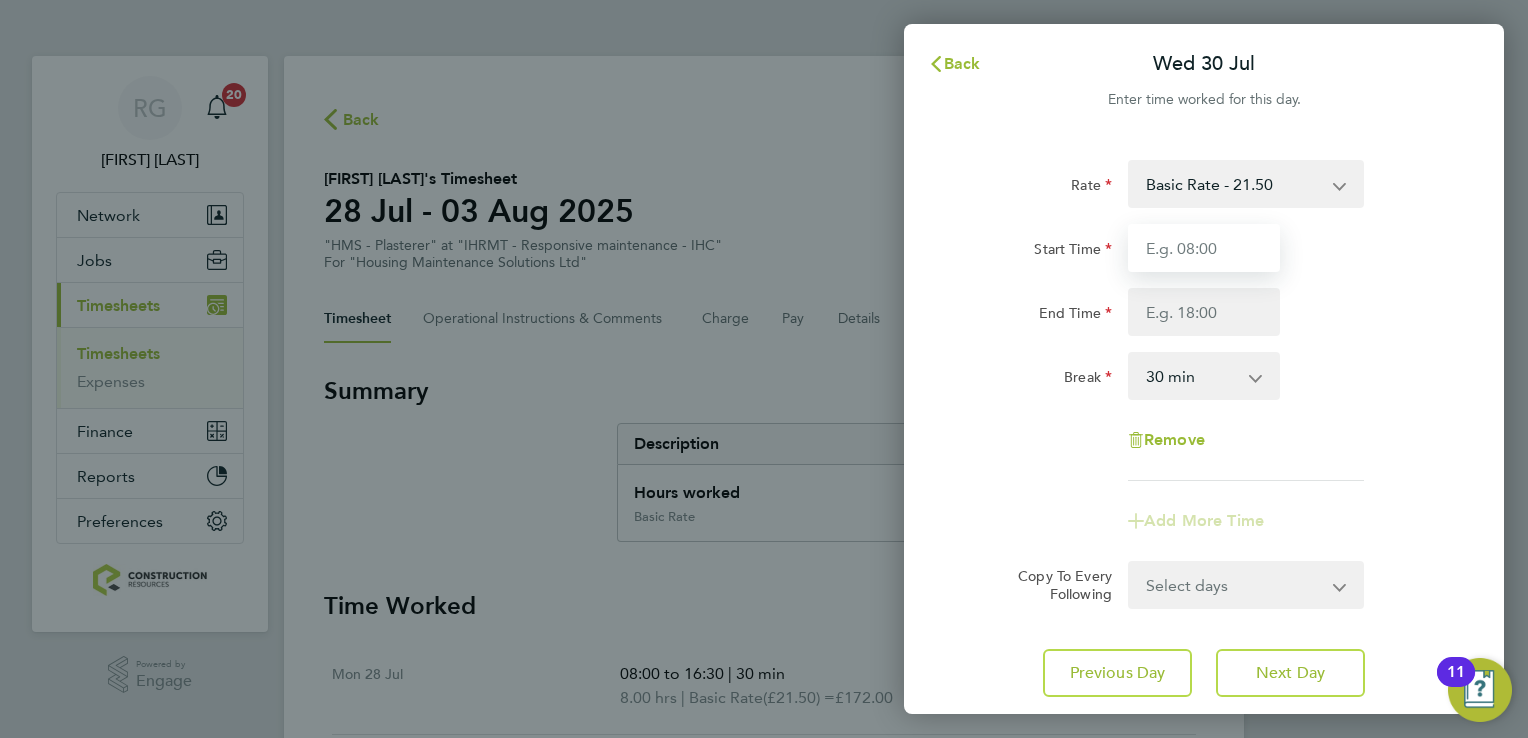 type on "08:00" 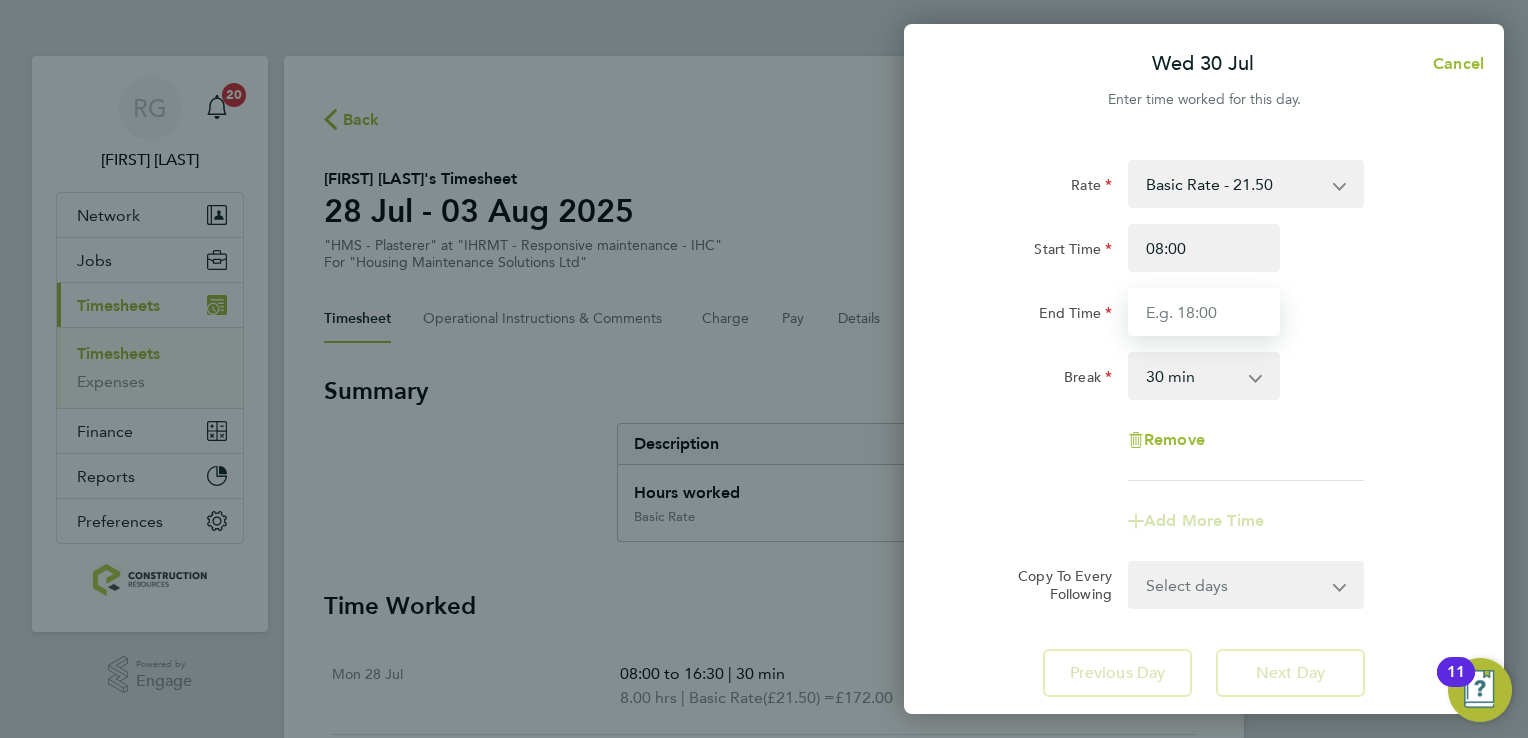 click on "End Time" at bounding box center [1204, 312] 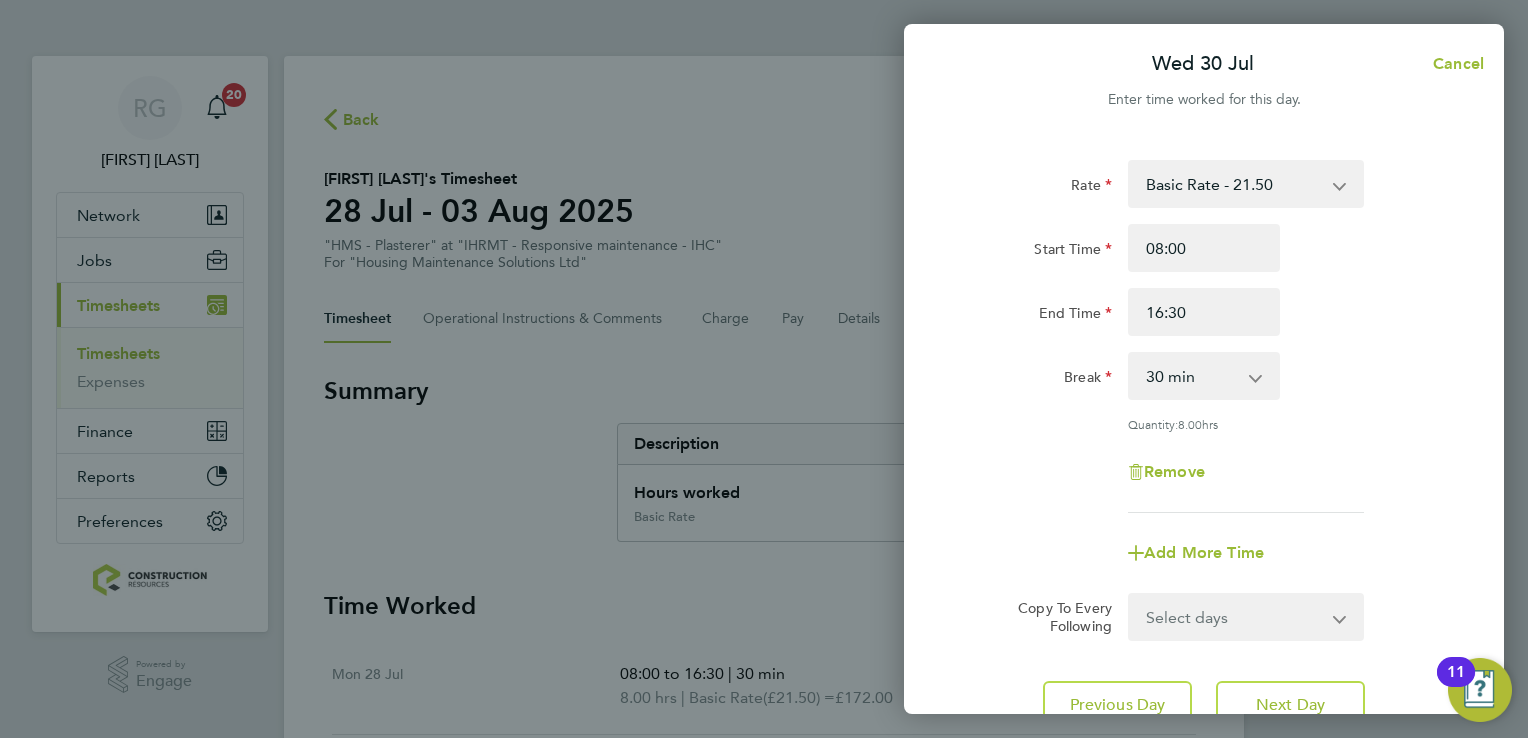 click on "Add More Time" 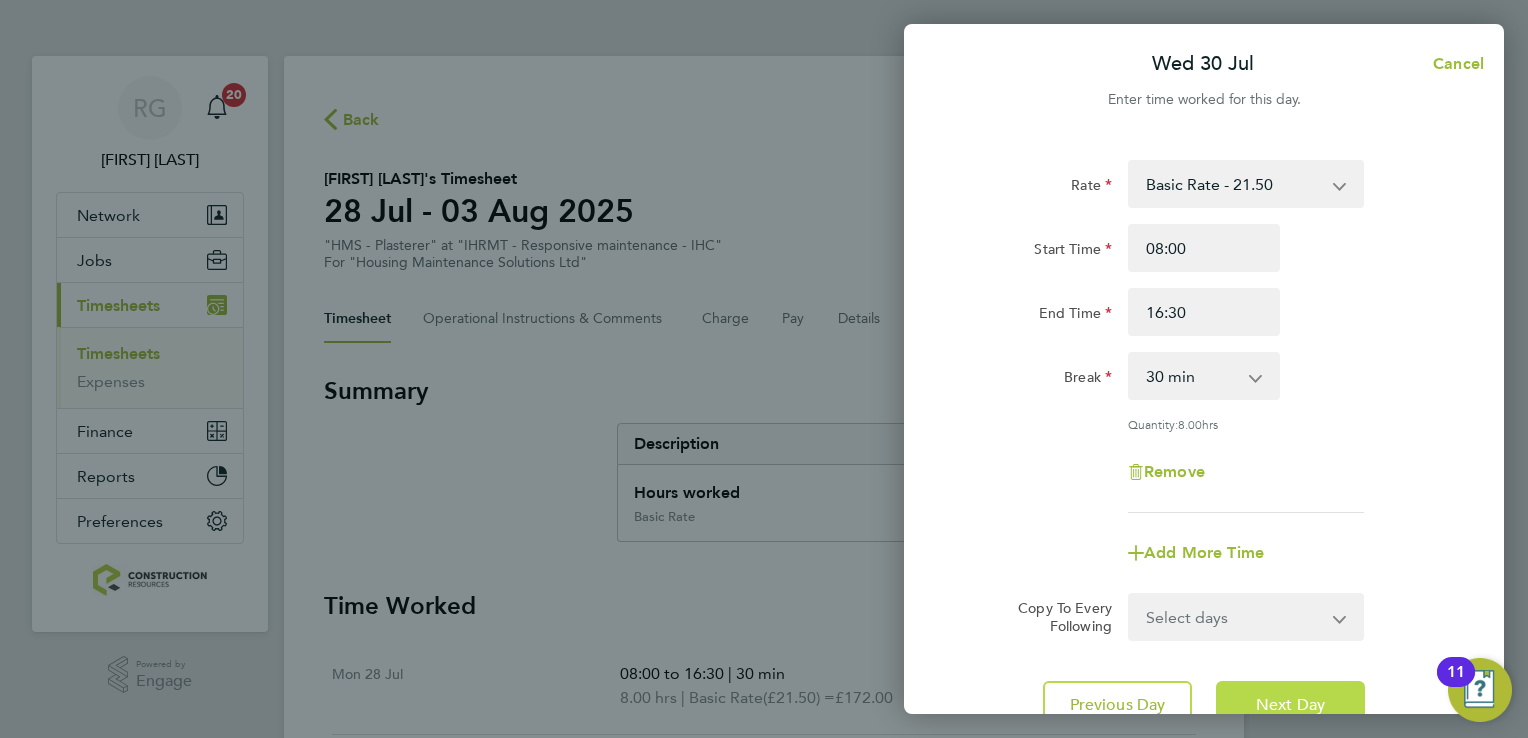 click on "Next Day" 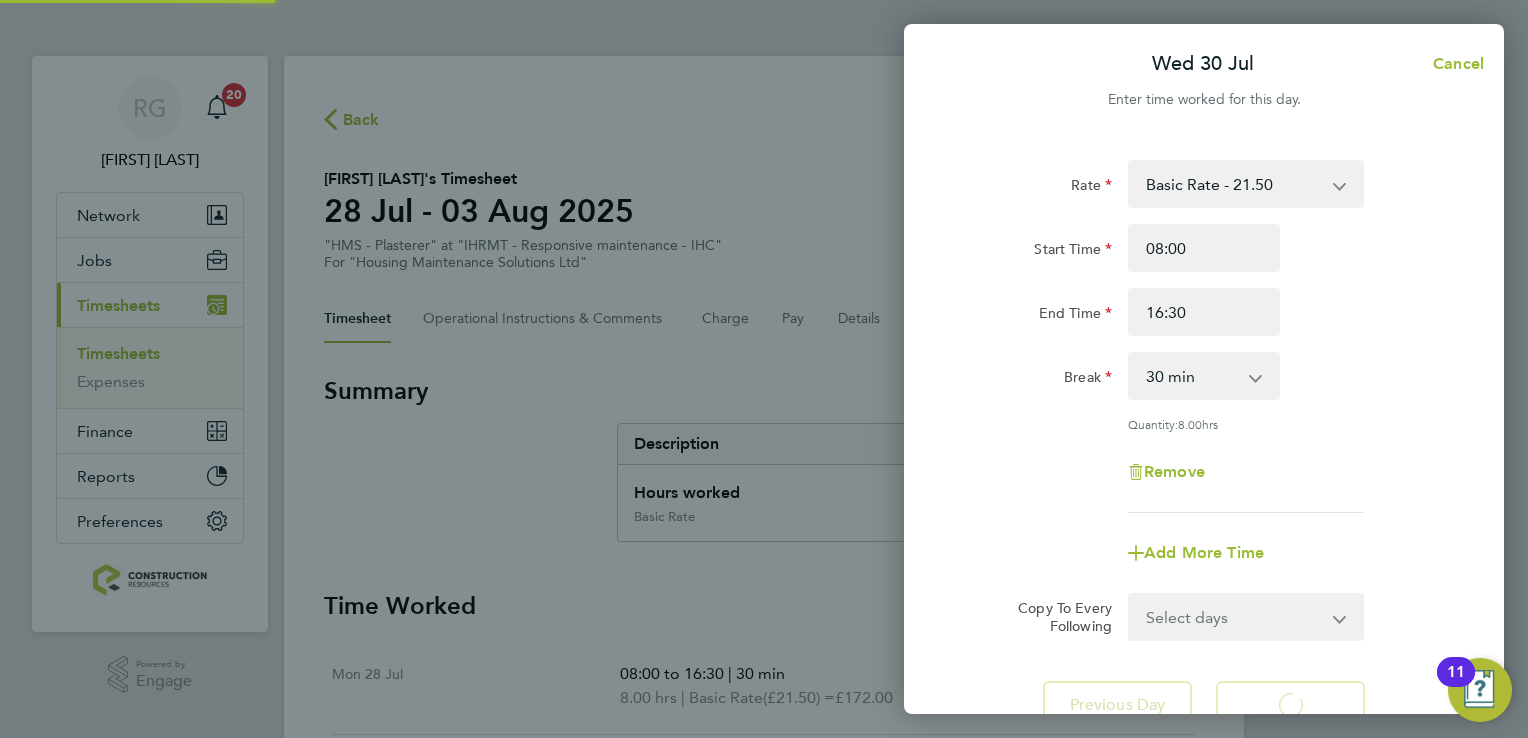 select on "30" 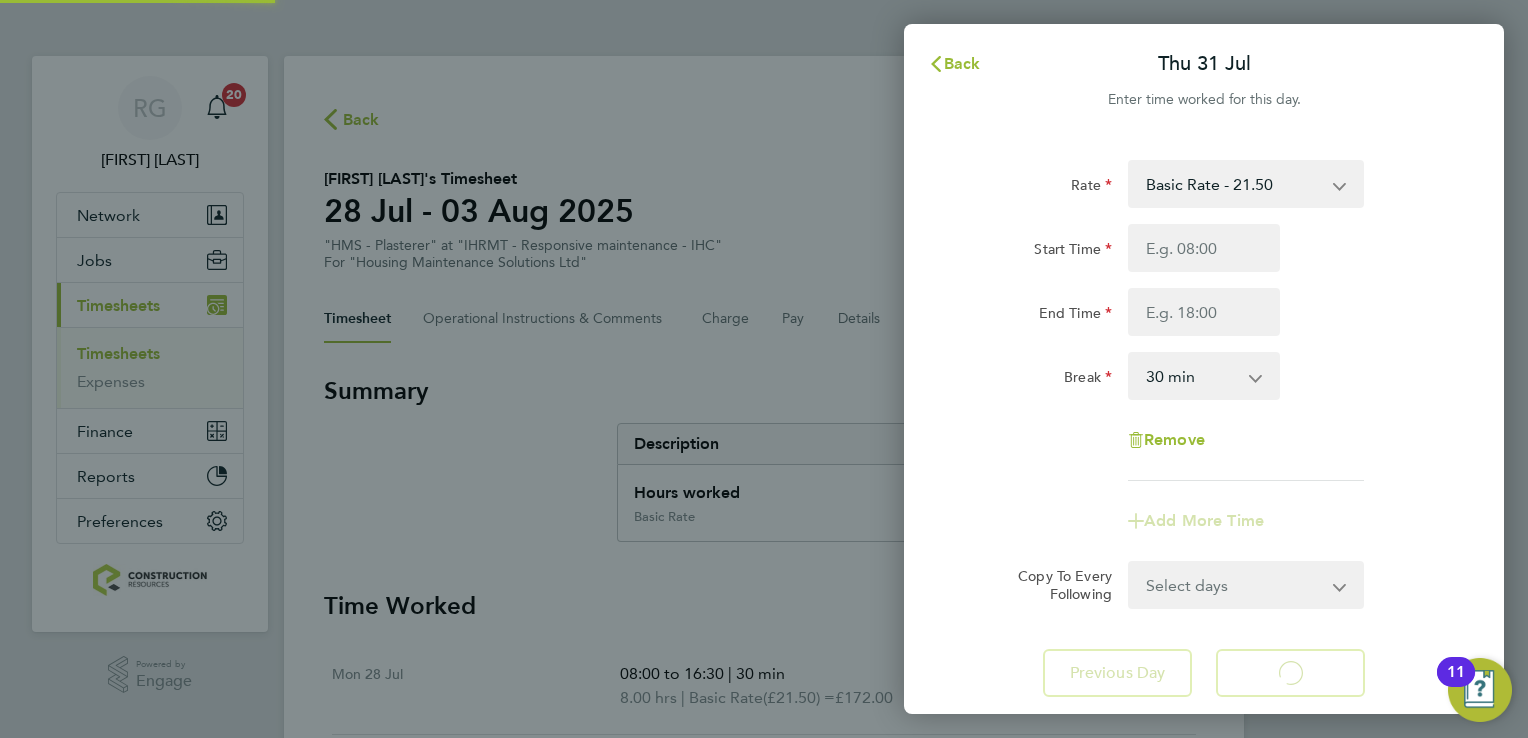 select on "30" 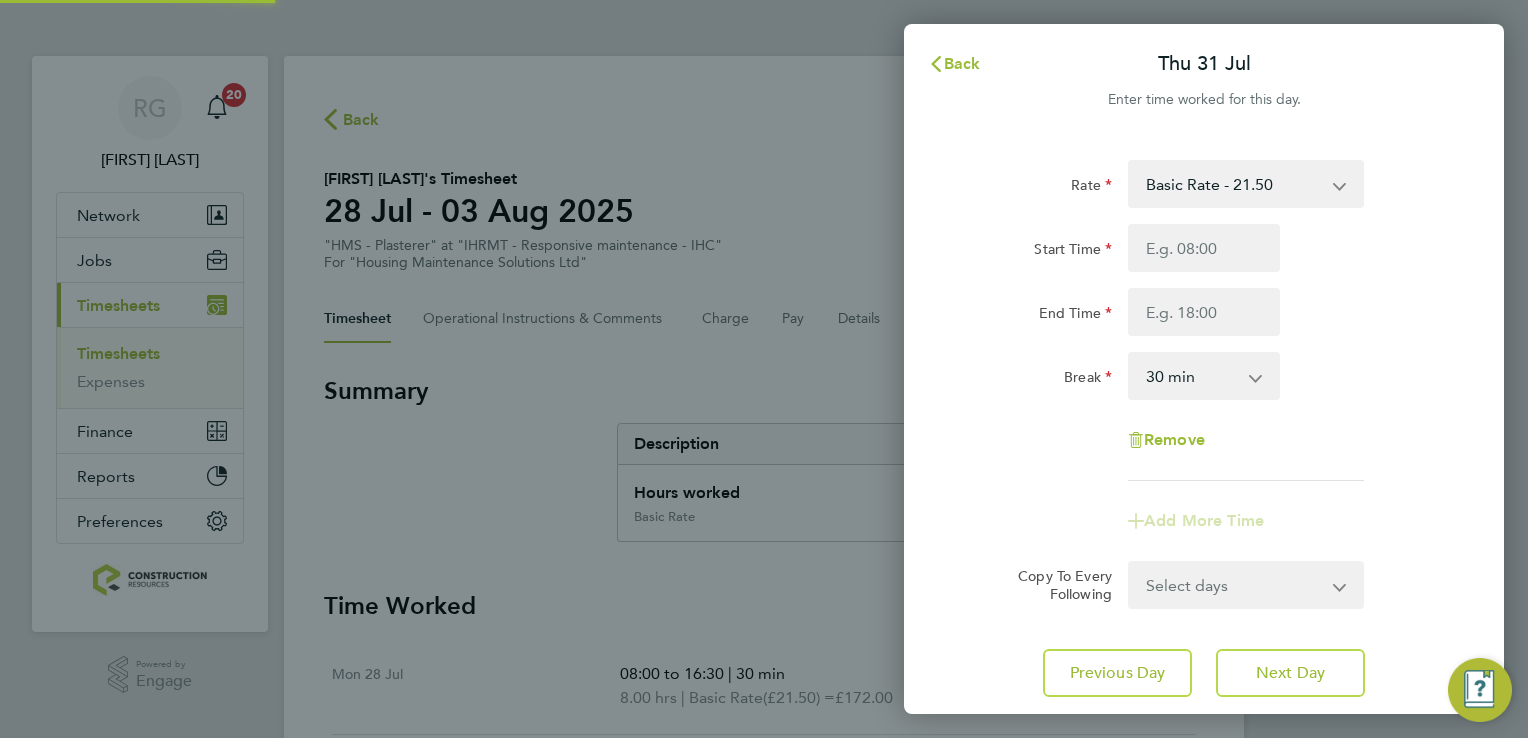 click on "Start Time" at bounding box center (1204, 248) 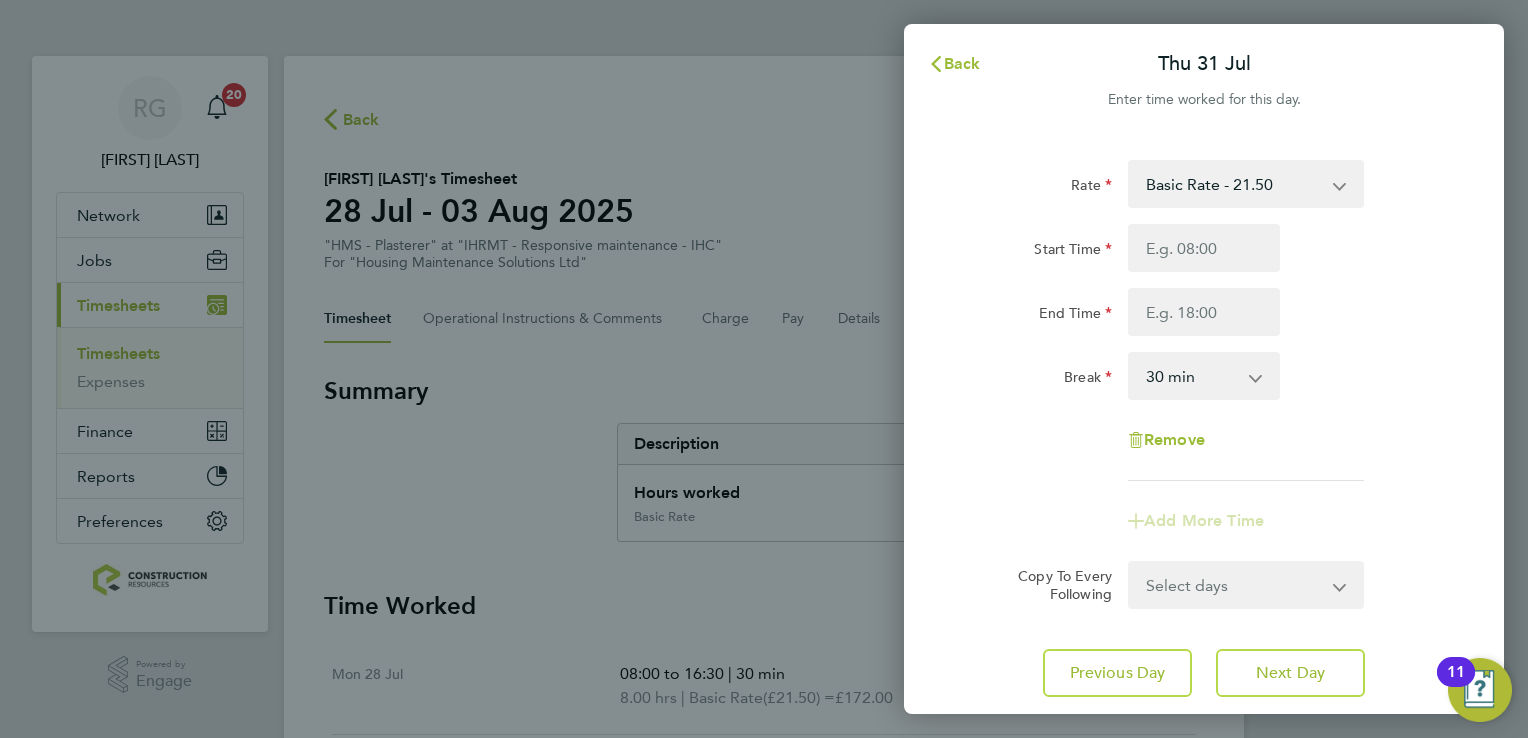 type on "08:00" 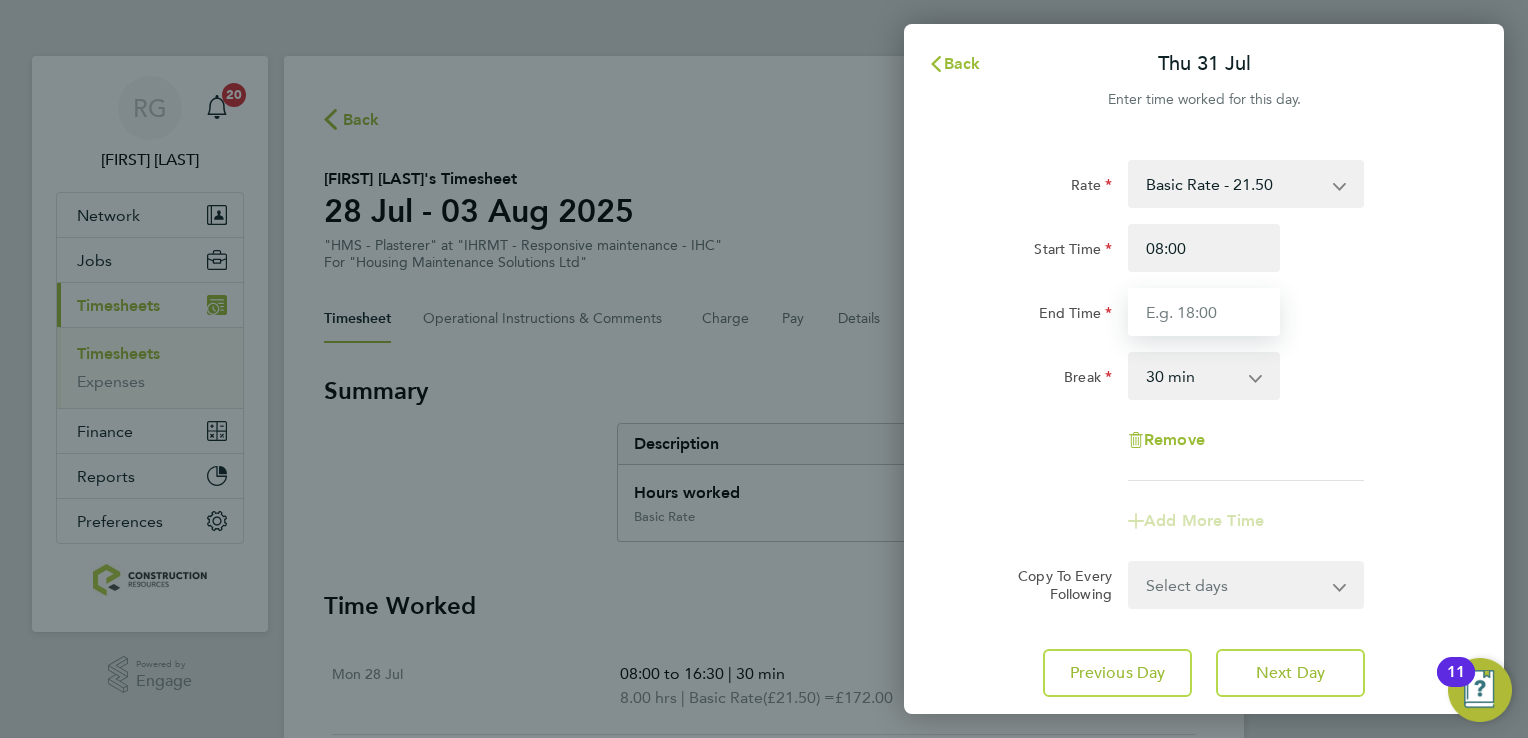 click on "End Time" at bounding box center (1204, 312) 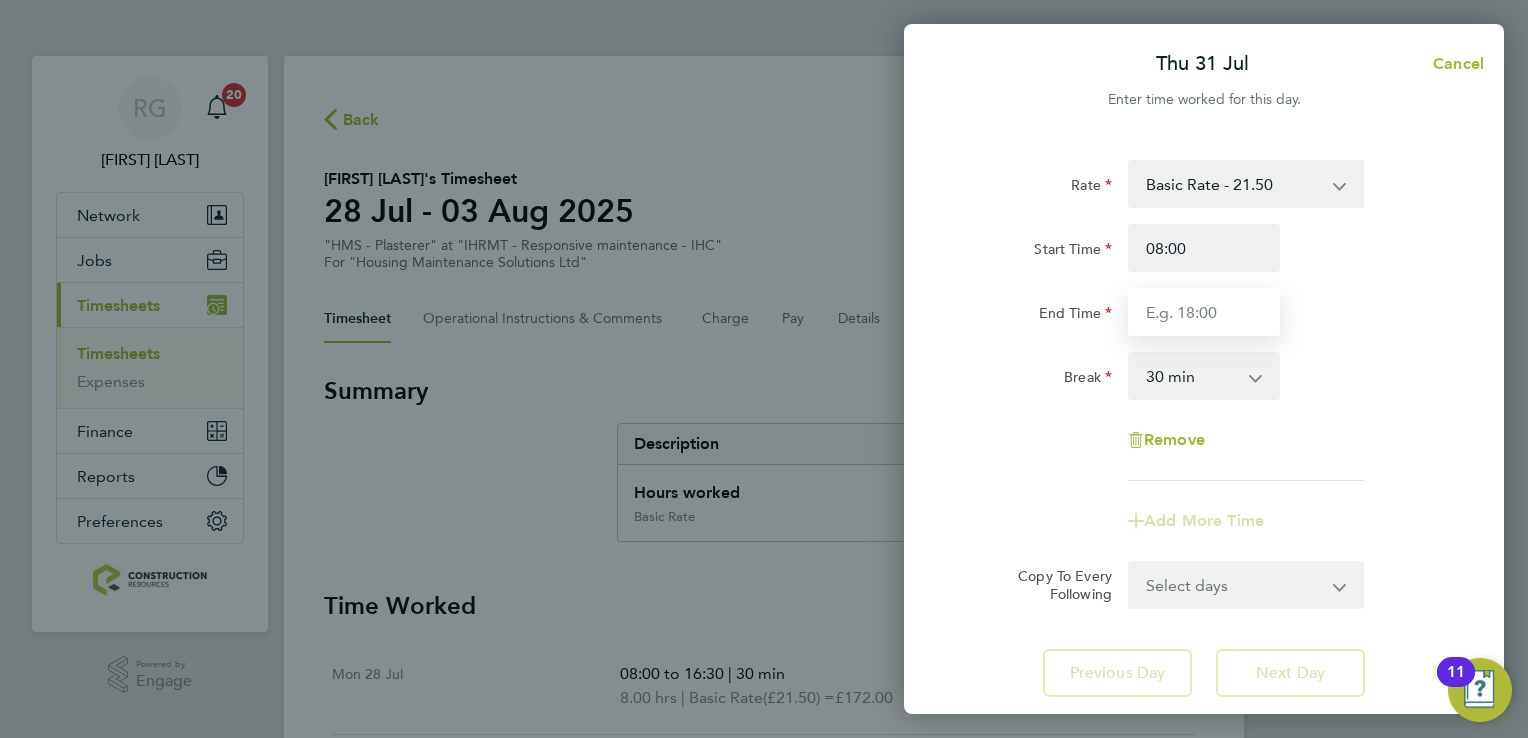type on "16:30" 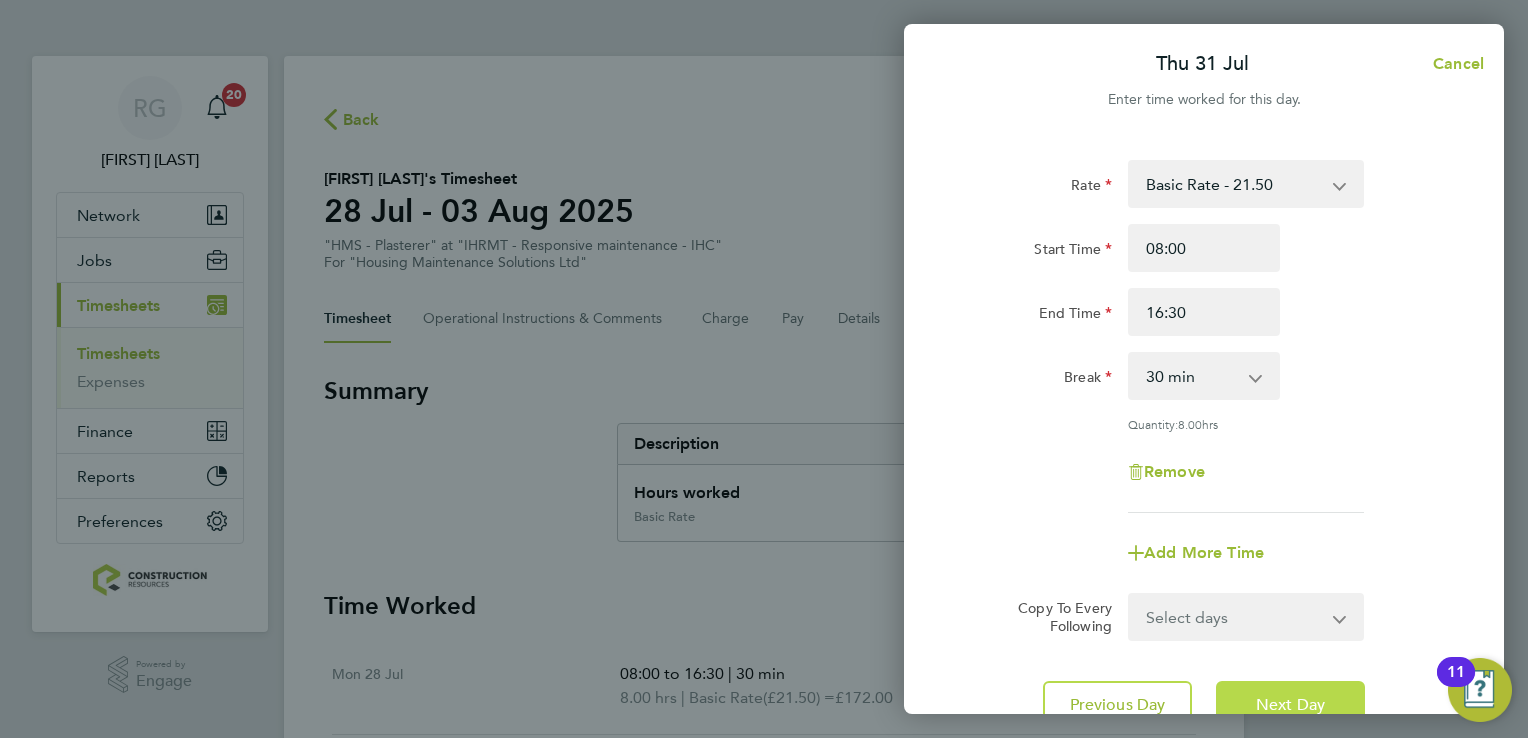 click on "Next Day" 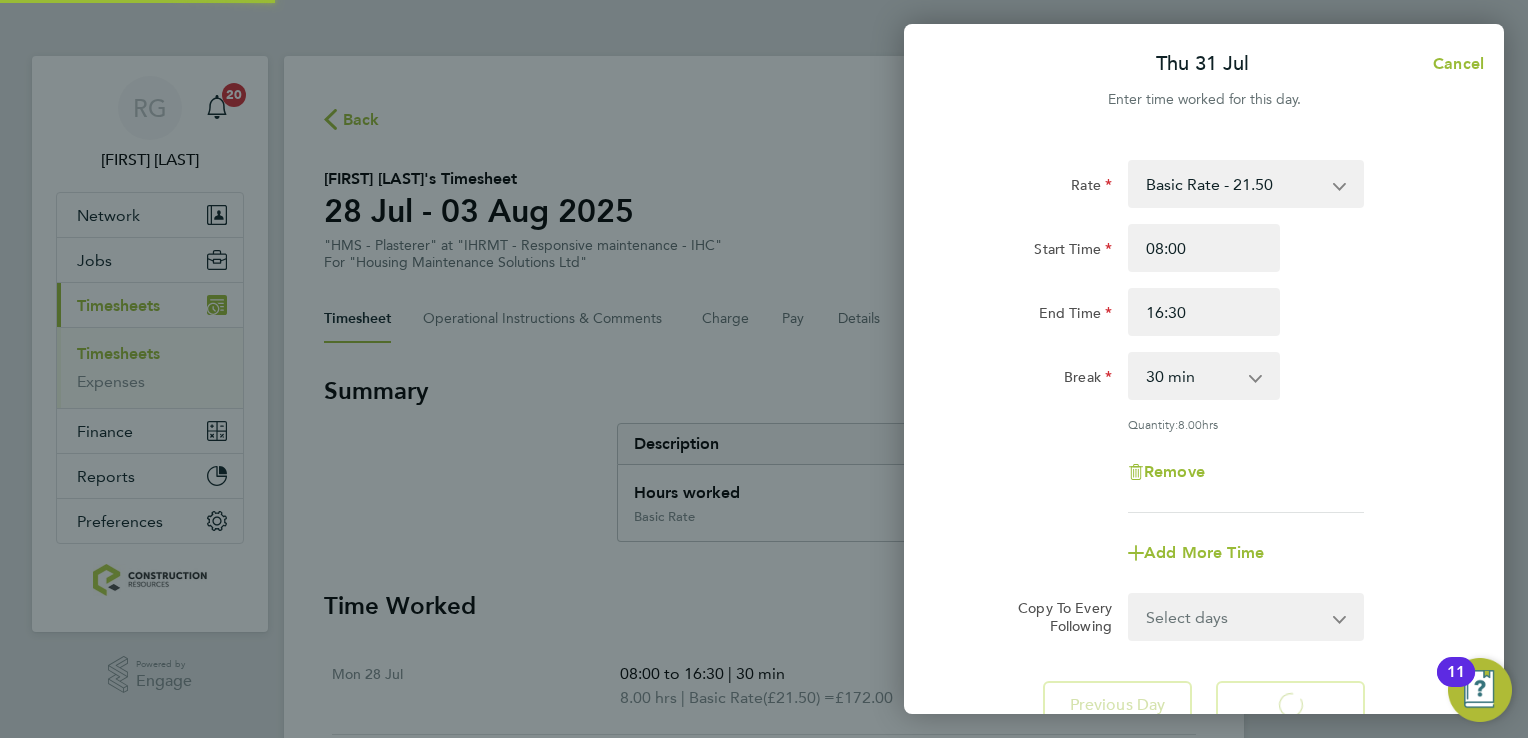 select on "30" 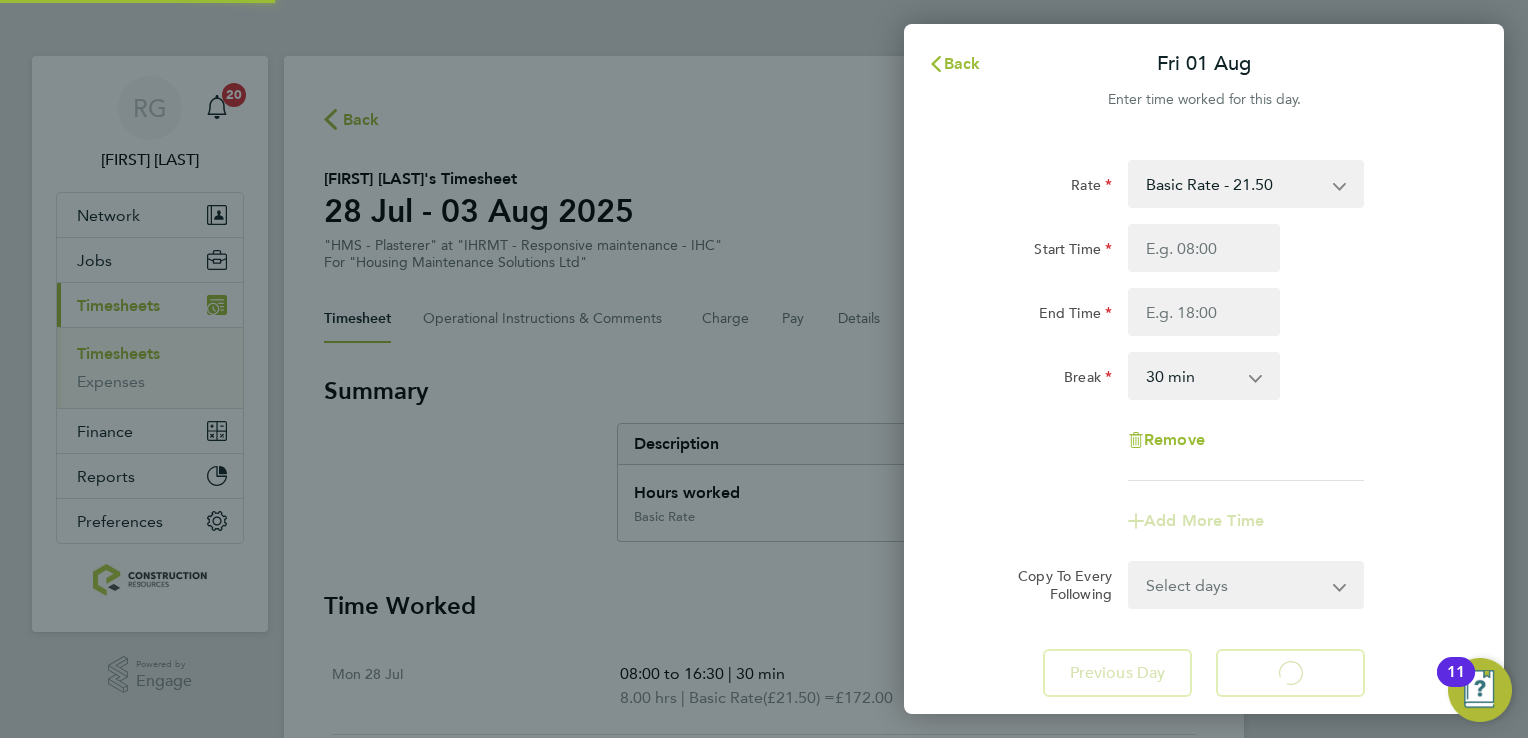 select on "30" 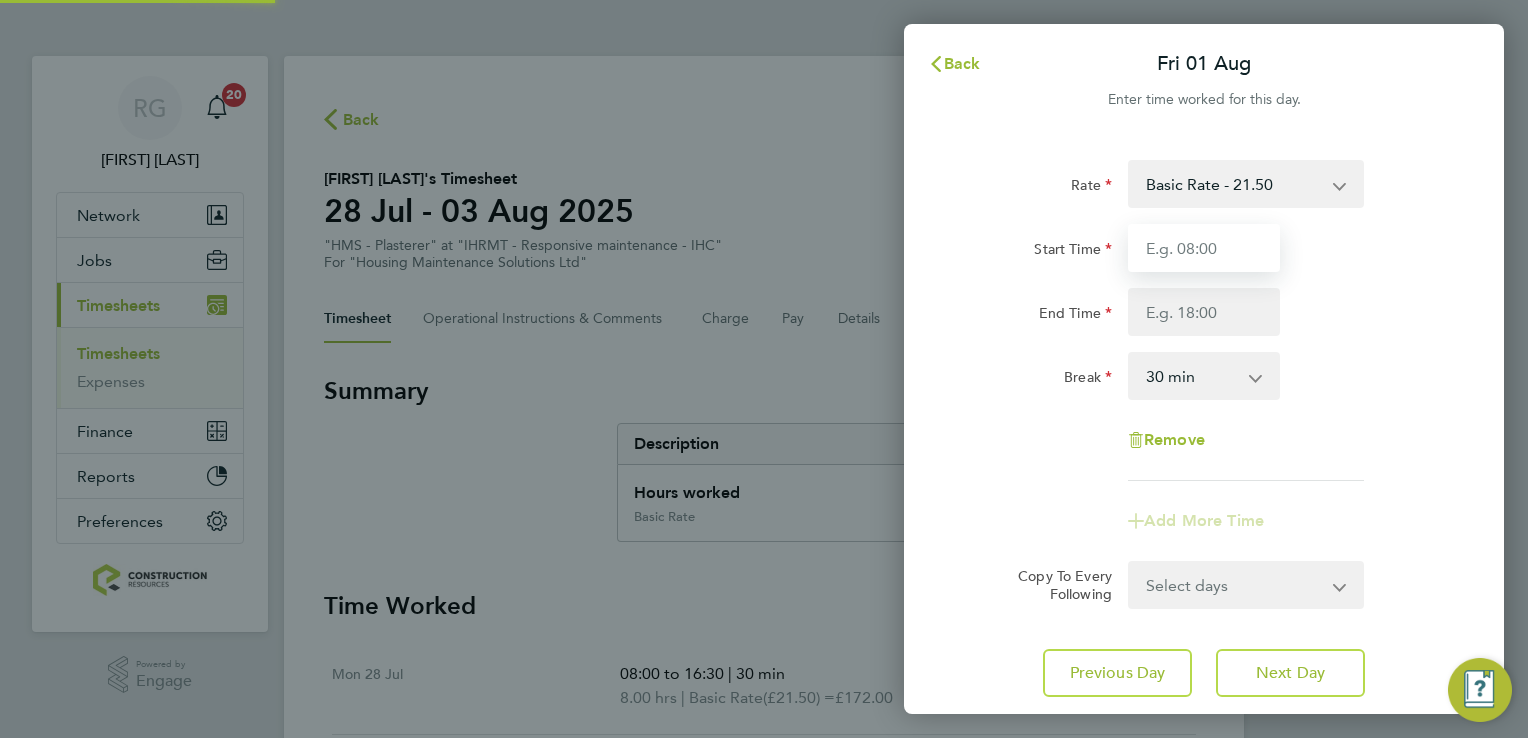 click on "Start Time" at bounding box center (1204, 248) 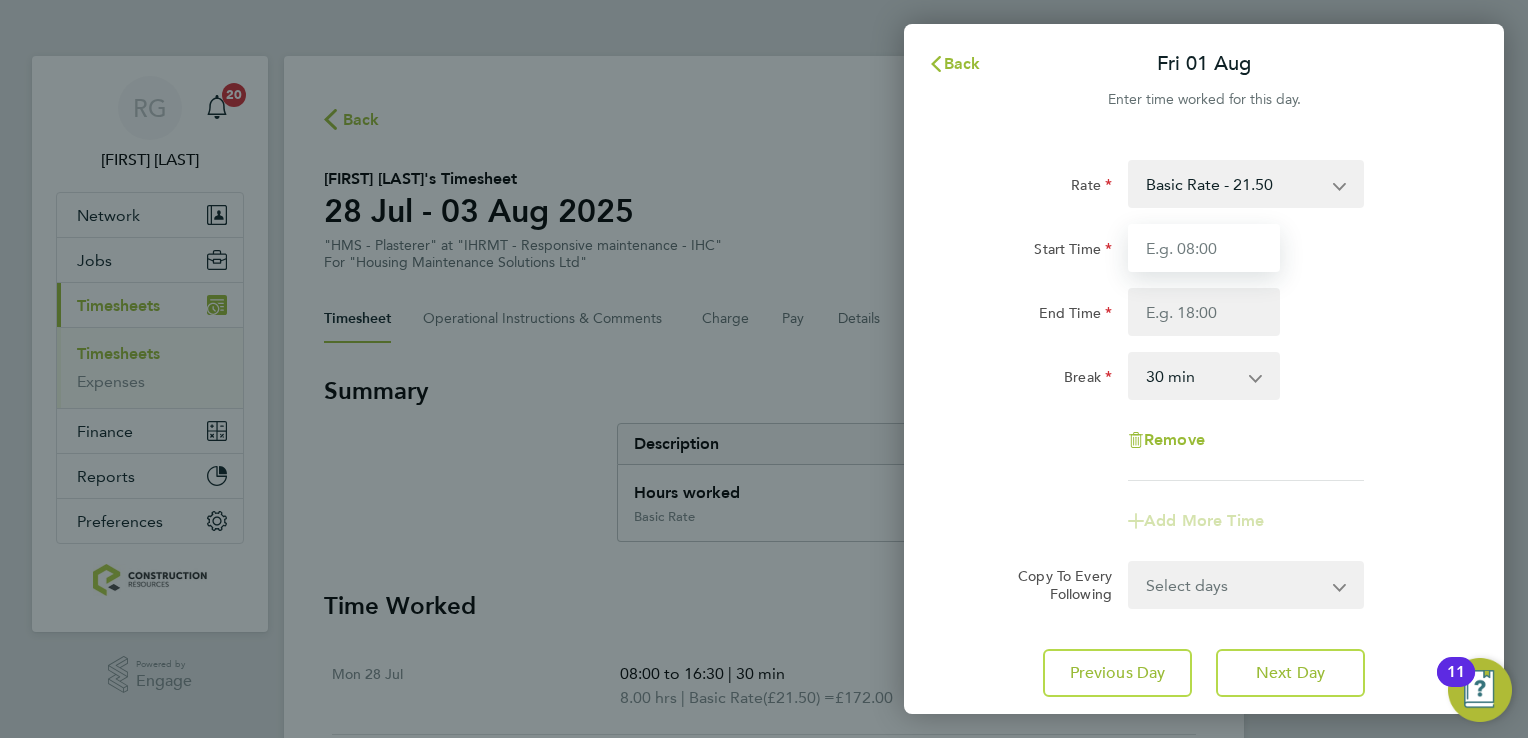 type on "08:00" 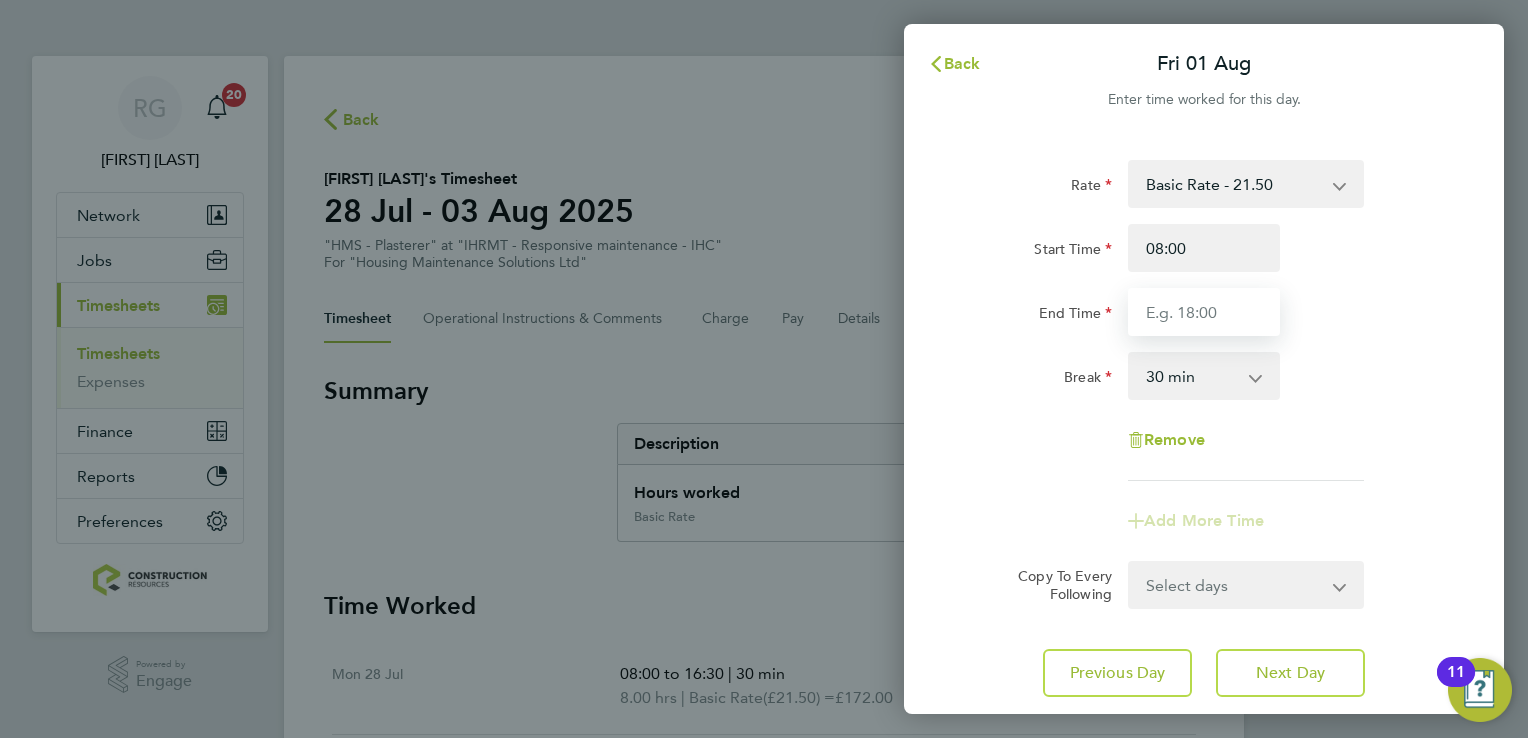 click on "End Time" at bounding box center [1204, 312] 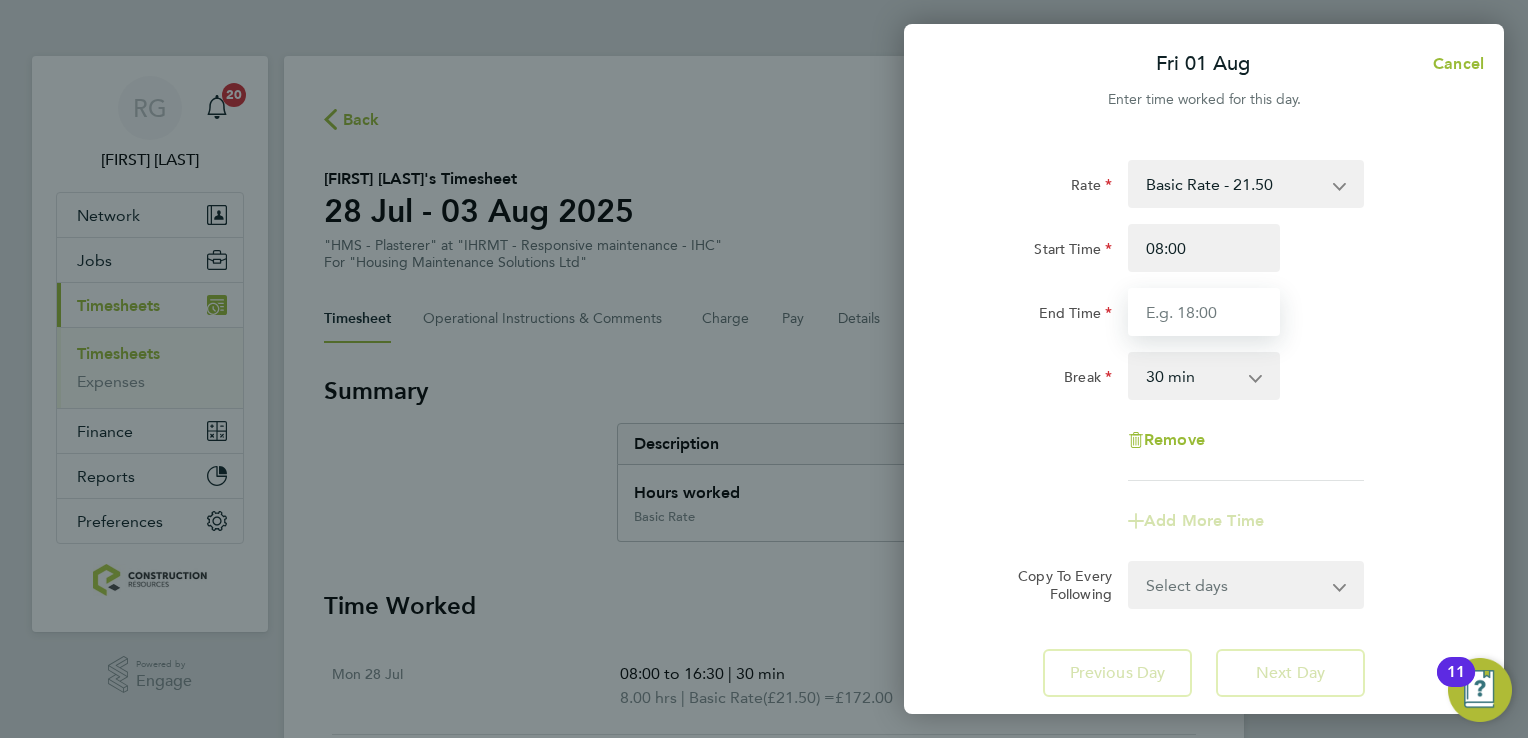 type on "15:30" 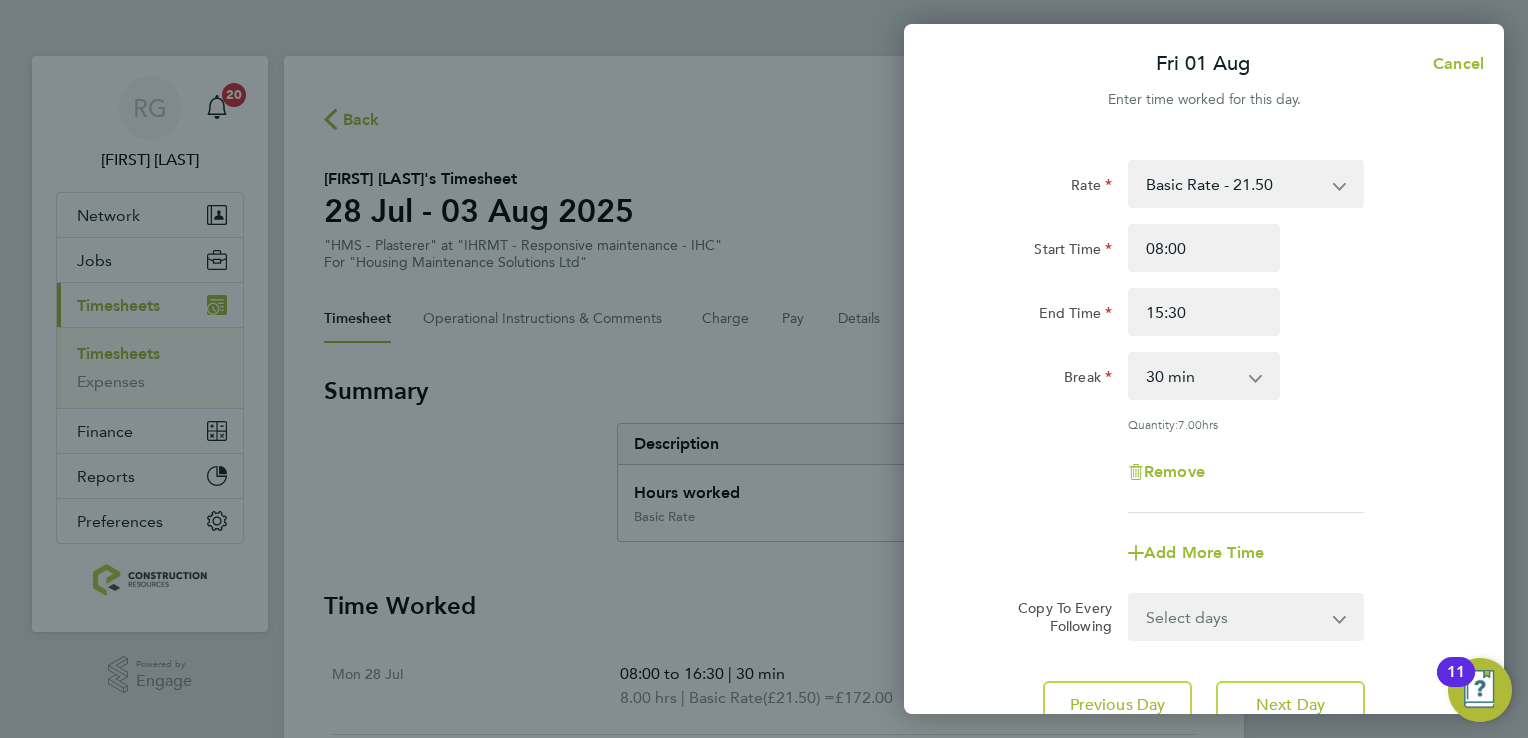 click on "Rate  Basic Rate - 21.50
Start Time 08:00 End Time 15:30 Break  0 min   15 min   30 min   45 min   60 min   75 min   90 min
Quantity:  7.00  hrs
Remove
Add More Time" 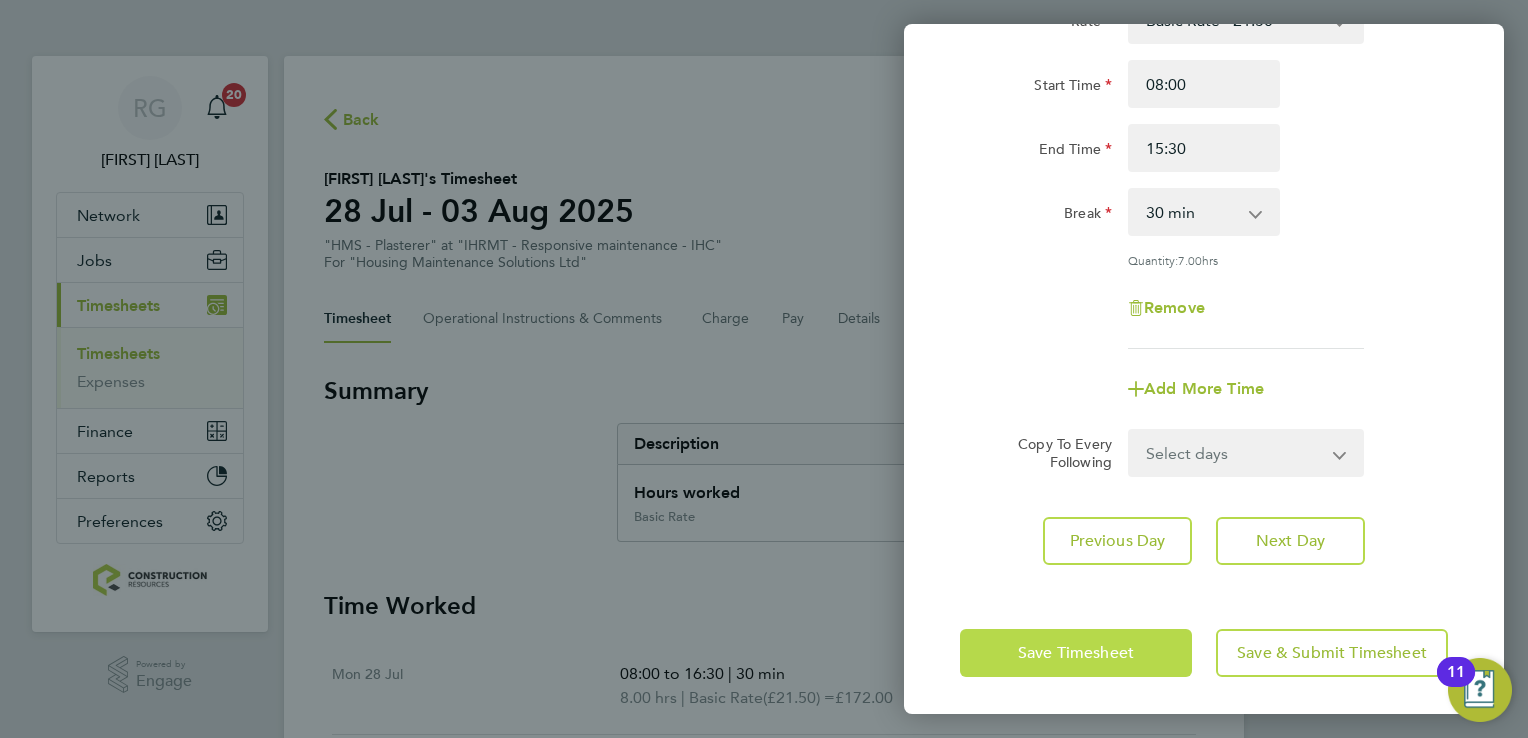 click on "Save Timesheet" 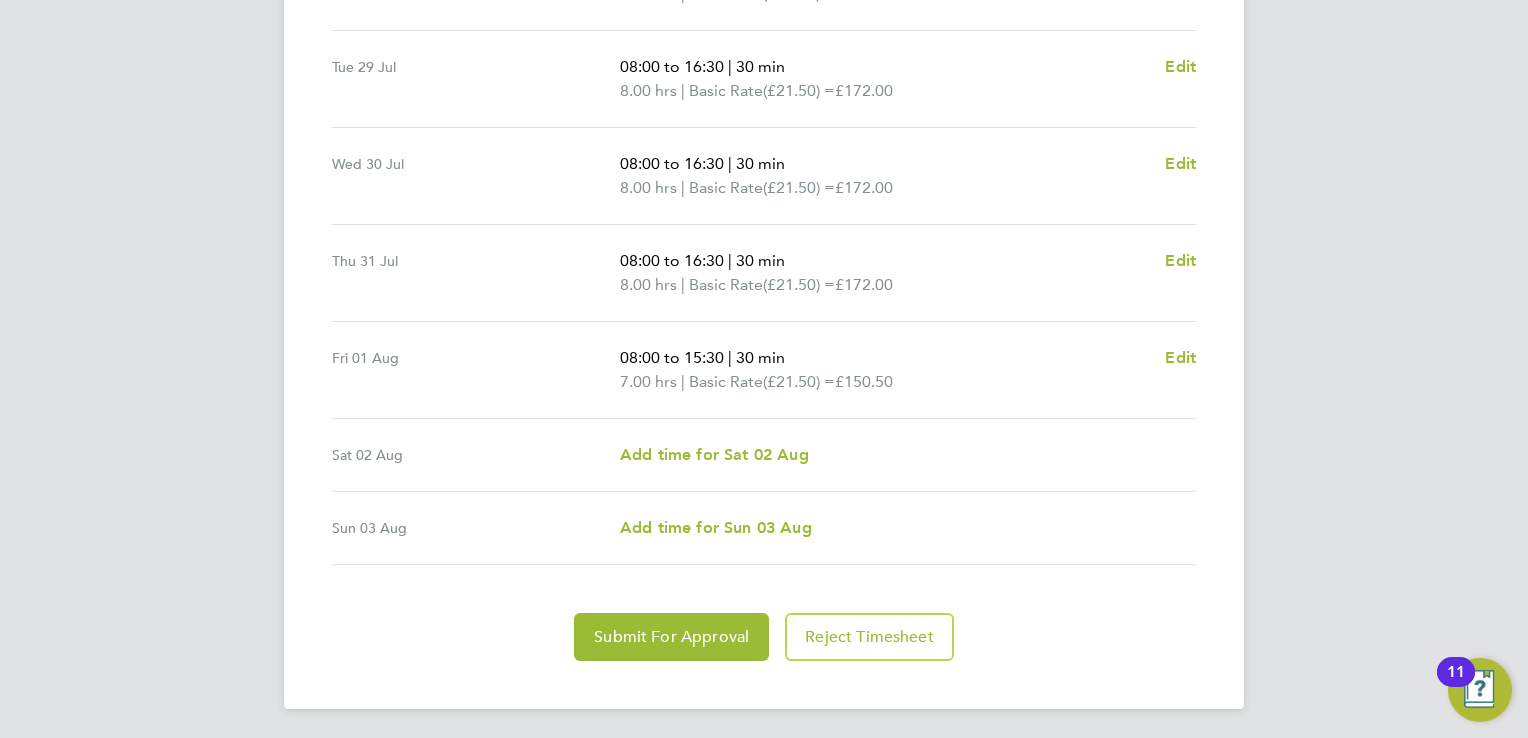 click on "Back  Following
[FIRST] [LAST]'s Timesheet   28 [MONTH] - 03 [MONTH] 2025   £838. 50  "HMS -  Plasterer" at "IHRMT - Responsive maintenance - IHC"  For "Housing Maintenance Solutions Ltd"  Saved   Manual   Timesheet   Operational Instructions & Comments   Charge   Pay   Details   Activity Logs   Summary   Description   Total   Hours worked   39.00 hrs   Basic Rate   39.00 hrs   Time Worked   Mon 28 [MONTH]   08:00 to 16:30   |   30 min   8.00 hrs   |   Basic Rate   (£21.50) =   £172.00   Edit   Tue 29 [MONTH]   08:00 to 16:30   |   30 min   8.00 hrs   |   Basic Rate   (£21.50) =   £172.00   Edit   Wed 30 [MONTH]   08:00 to 16:30   |   30 min   8.00 hrs   |   Basic Rate   (£21.50) =   £172.00   Edit   Thu 31 [MONTH]   08:00 to 16:30   |   30 min   8.00 hrs   |   Basic Rate   (£21.50) =   £172.00   Edit   Fri 01 [MONTH]   08:00 to 15:30   |   30 min   7.00 hrs   |   Basic Rate   (£21.50) =   £150.50   Edit   Sat 02 [MONTH]   Add time for Sat 02 [MONTH]   Add time for Sat 02 [MONTH]   Sun 03 [MONTH]   Add time for Sun 03 [MONTH]" 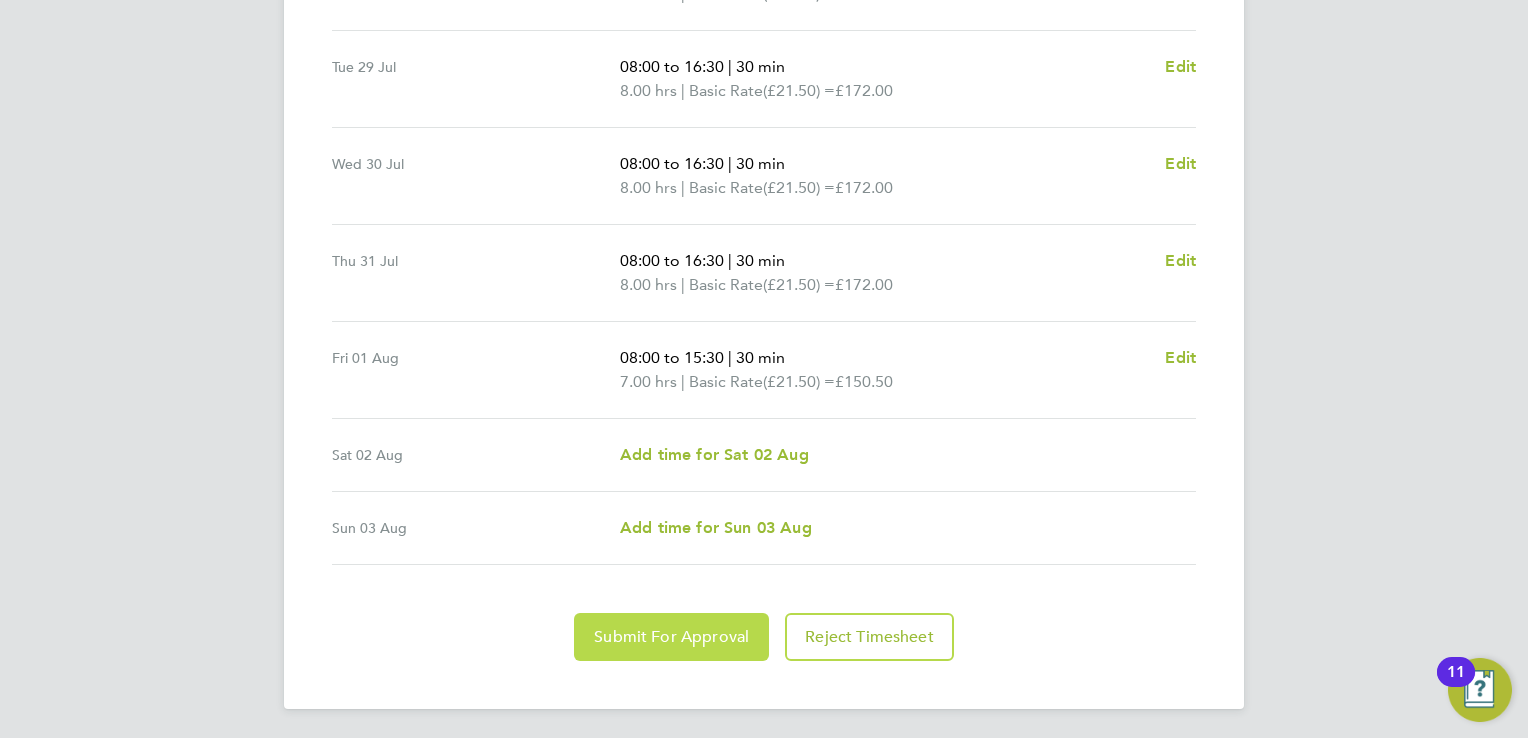 click on "Submit For Approval" 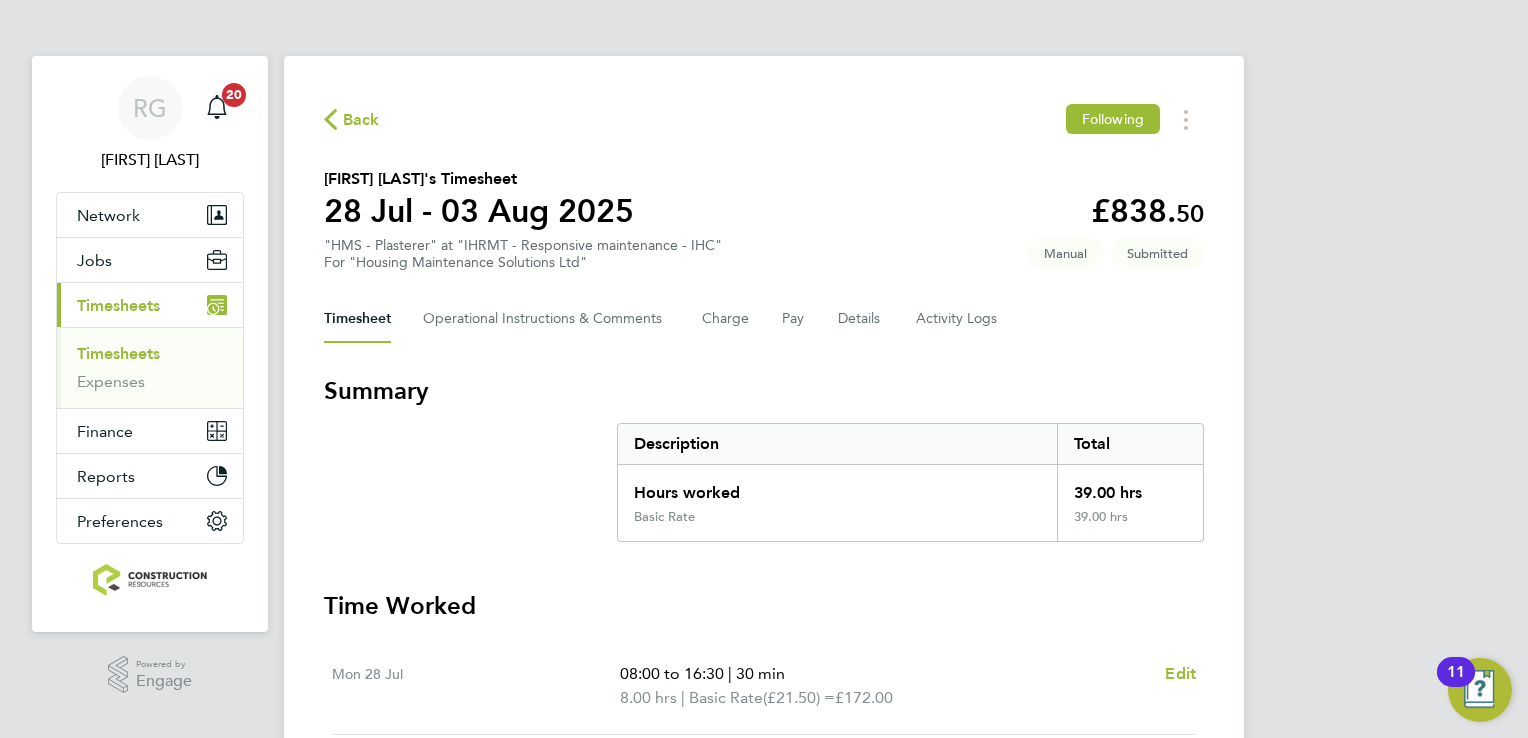 click on "Timesheets" at bounding box center [118, 353] 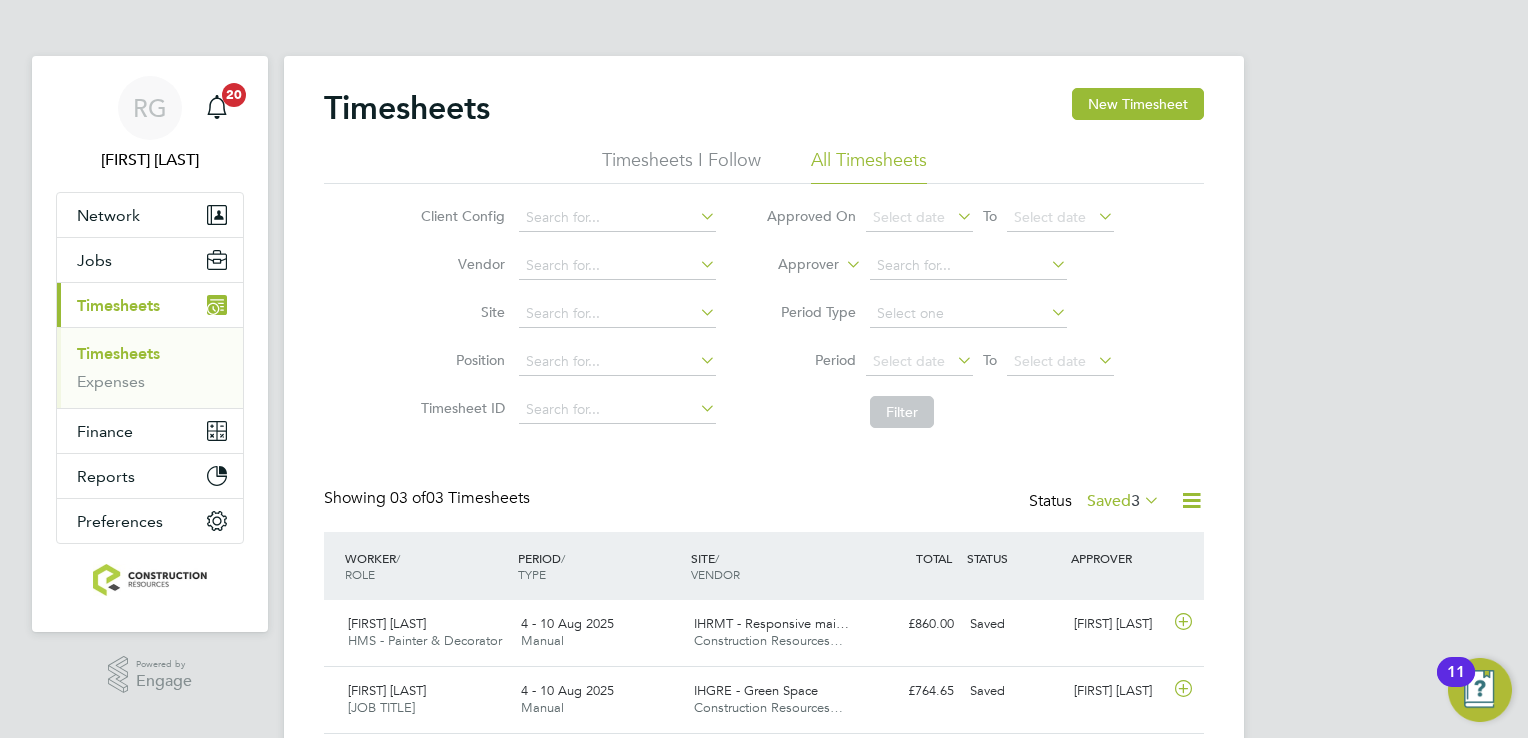 scroll, scrollTop: 9, scrollLeft: 10, axis: both 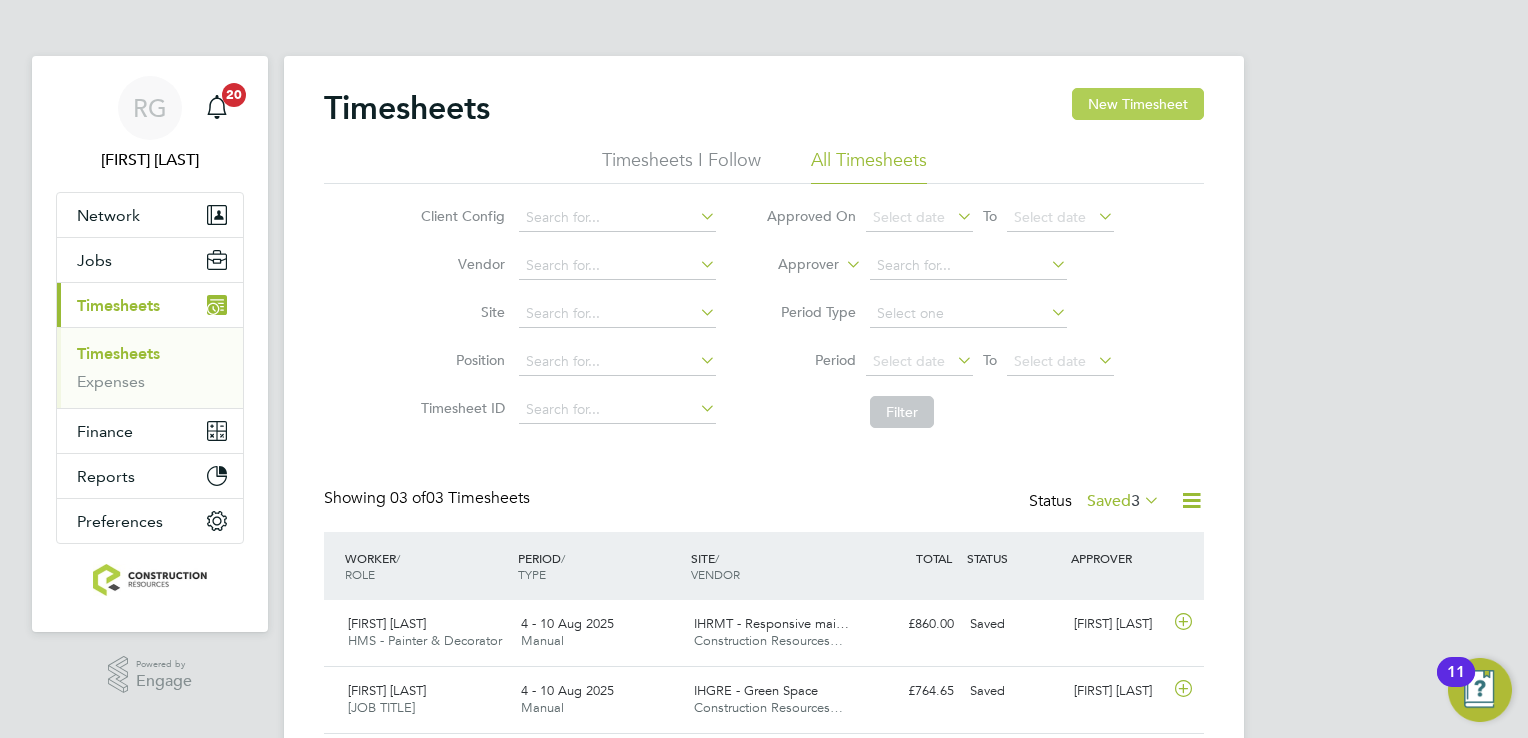 click on "New Timesheet" 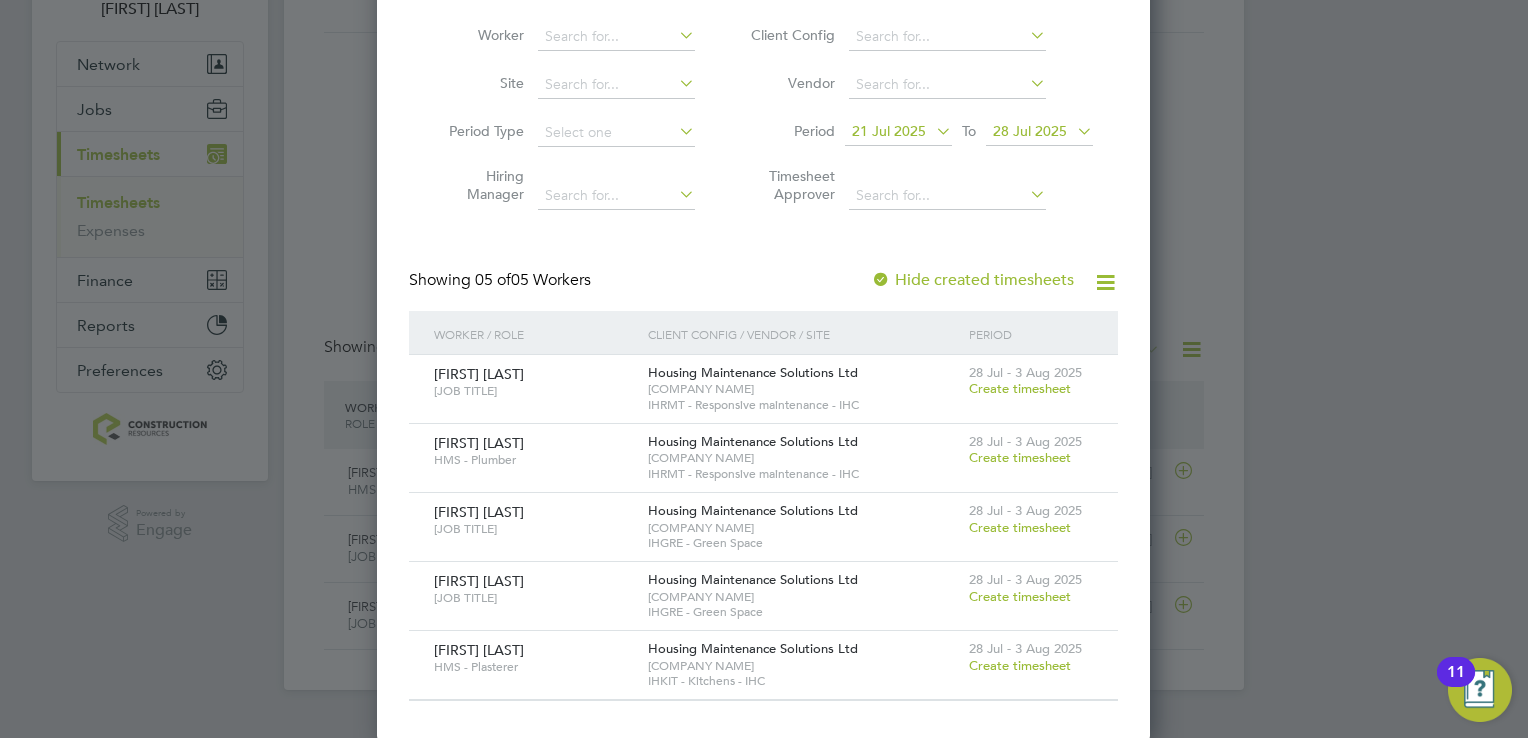 scroll, scrollTop: 0, scrollLeft: 0, axis: both 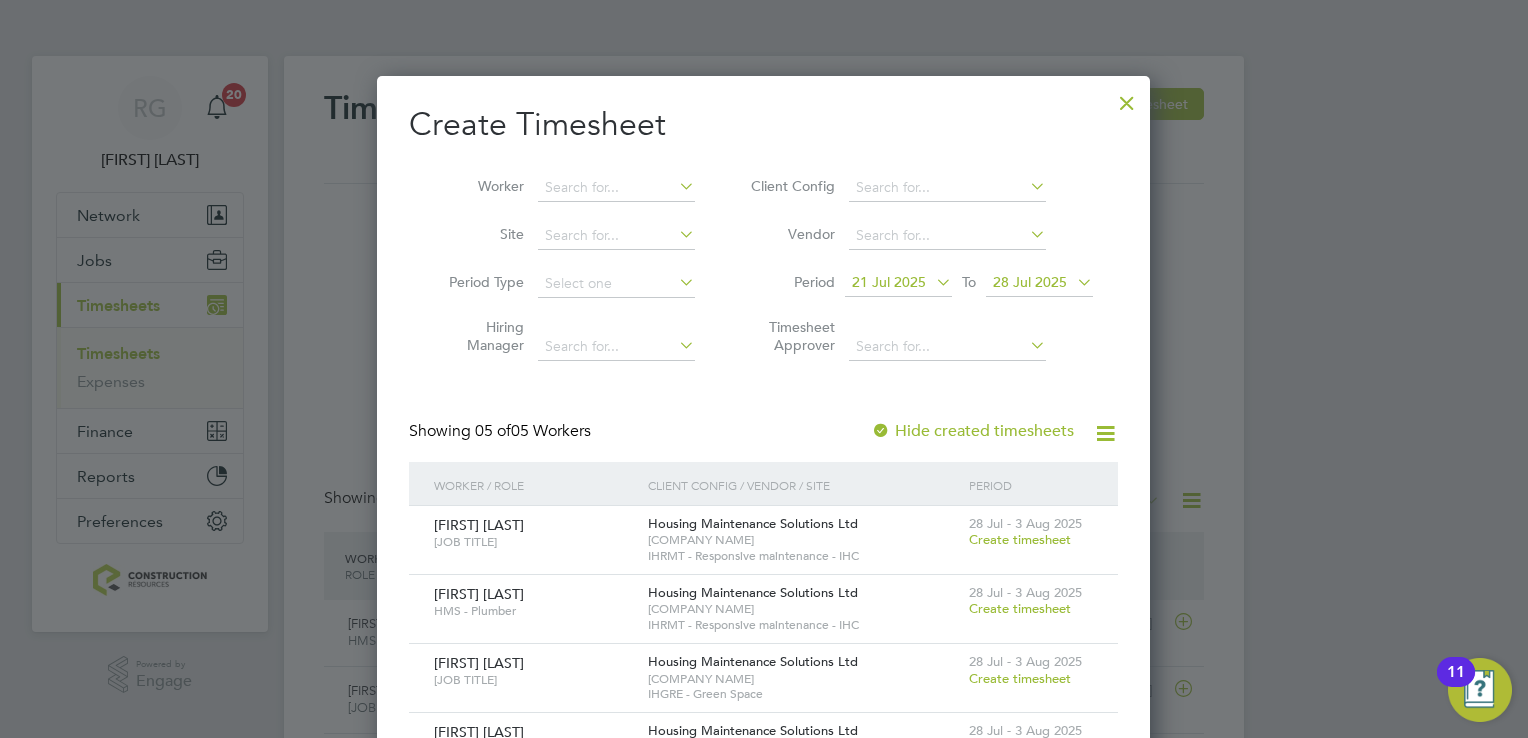 click at bounding box center (1127, 98) 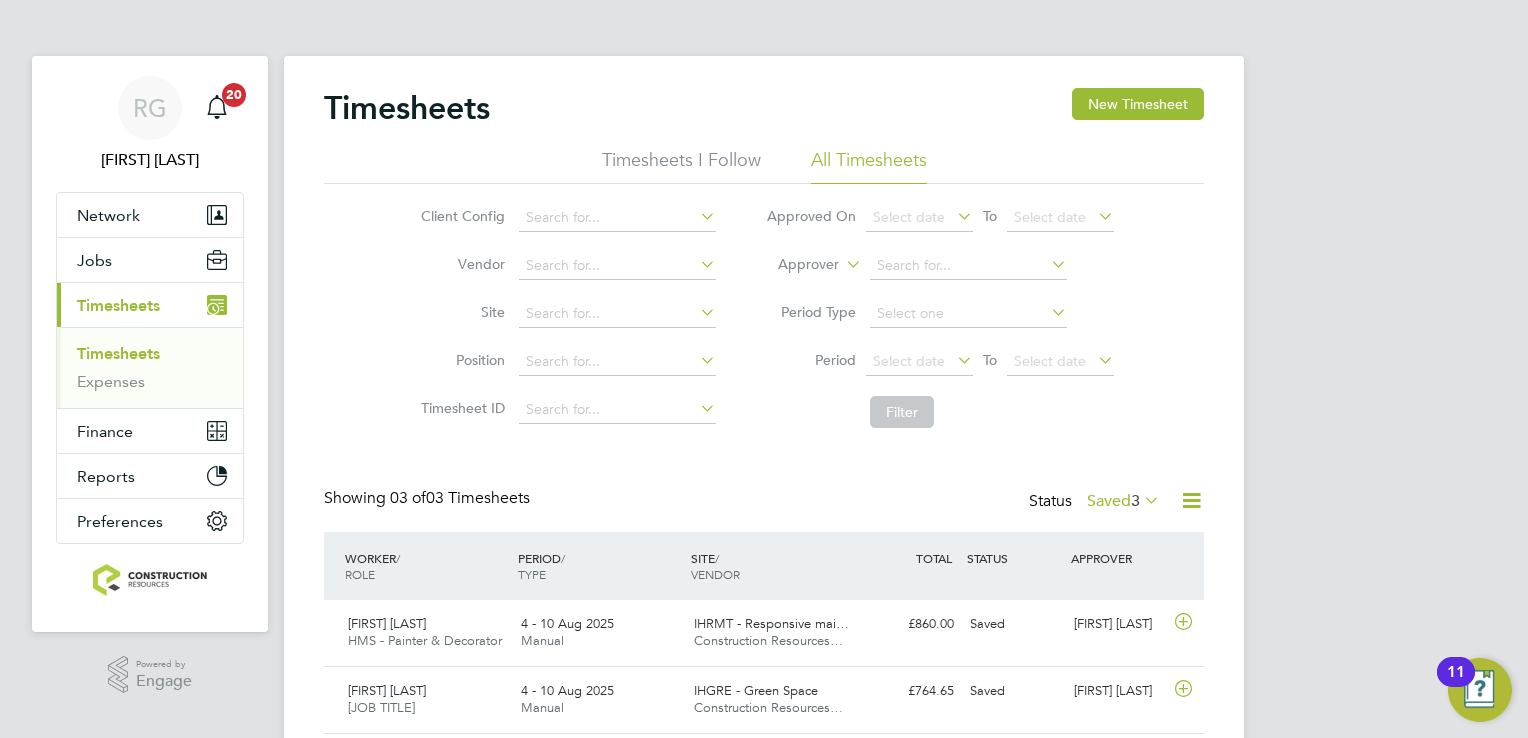 scroll, scrollTop: 9, scrollLeft: 10, axis: both 